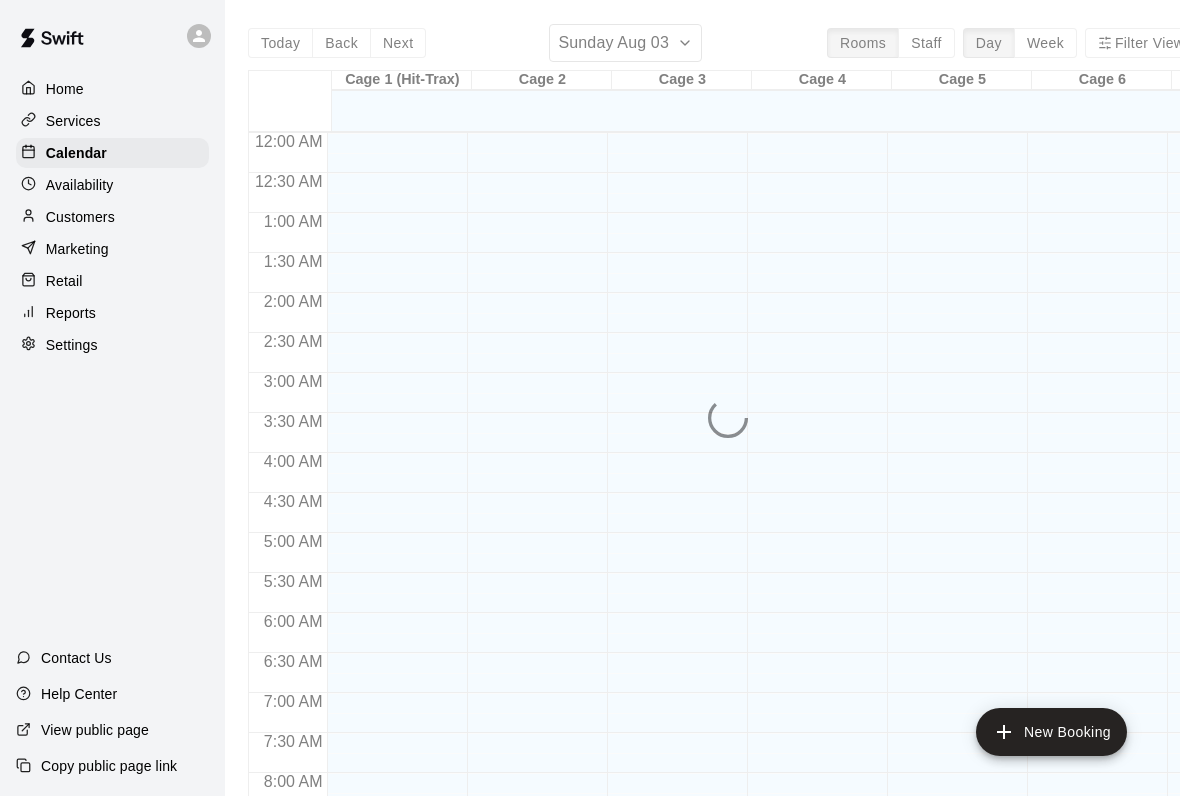 scroll, scrollTop: 0, scrollLeft: 0, axis: both 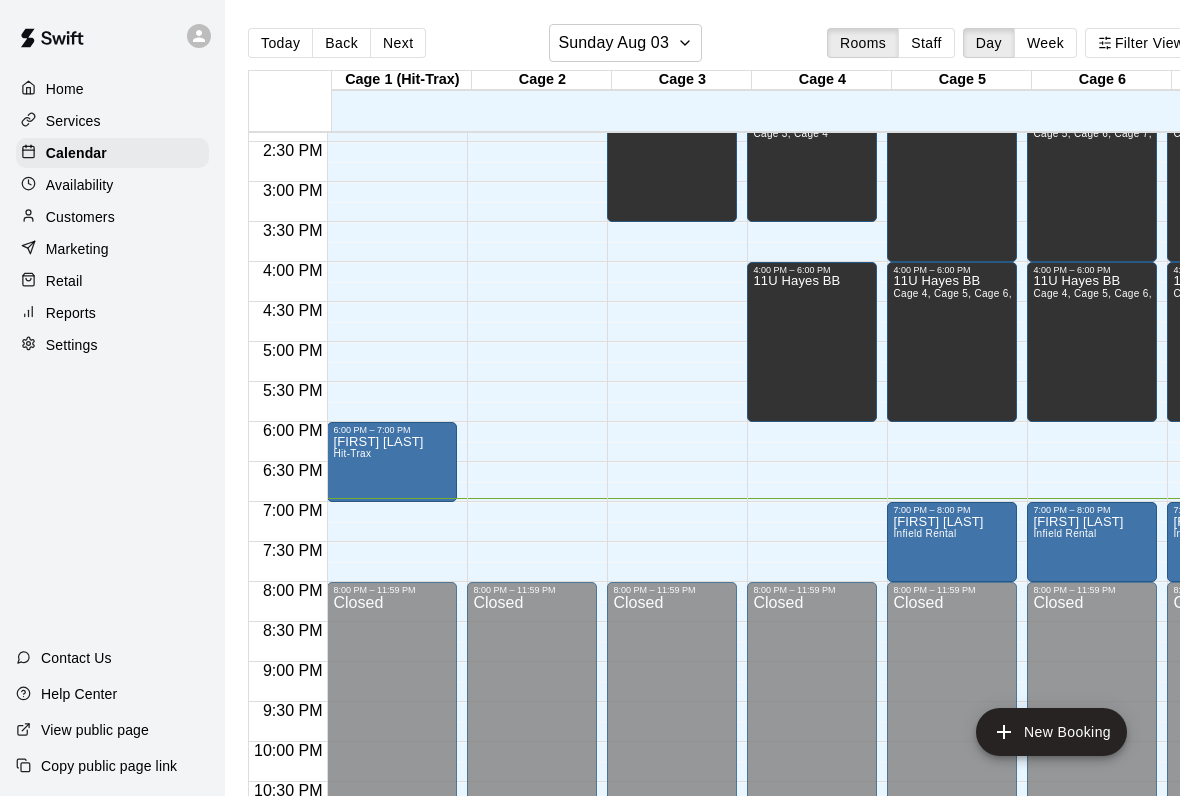 click on "Closed" at bounding box center (952, 751) 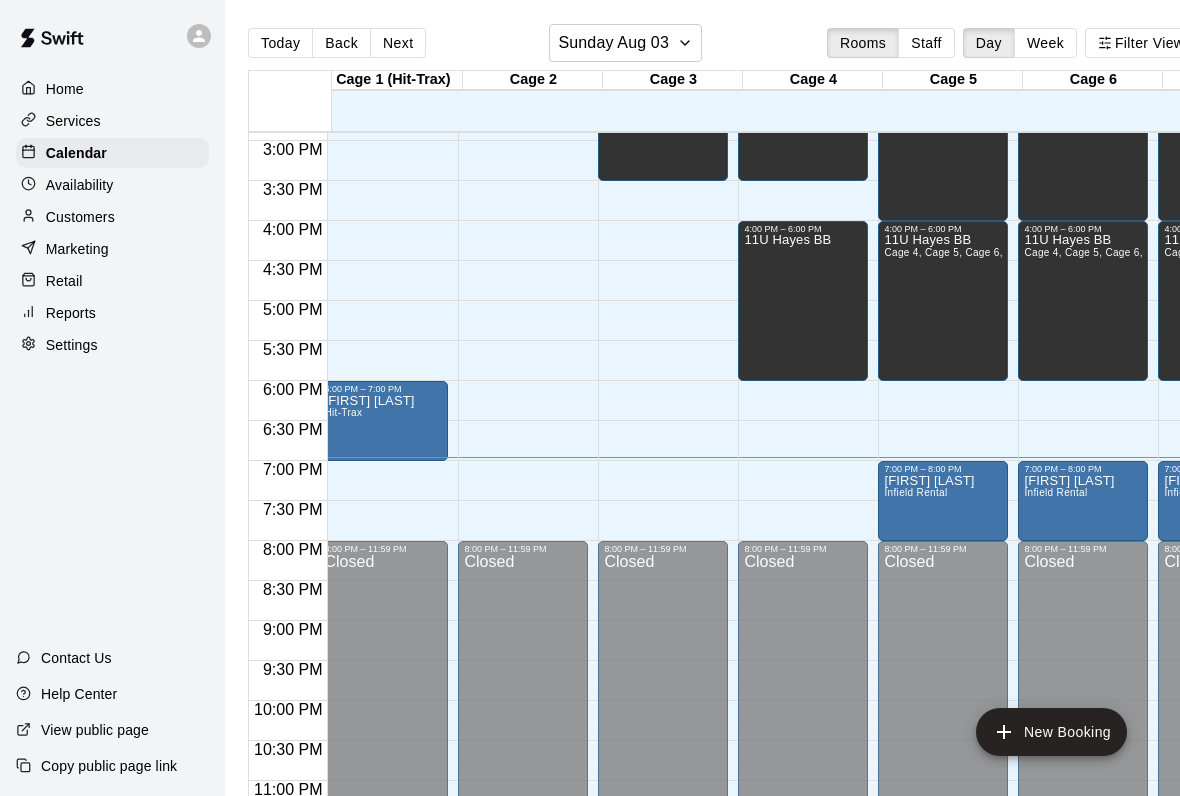 scroll, scrollTop: 0, scrollLeft: 14, axis: horizontal 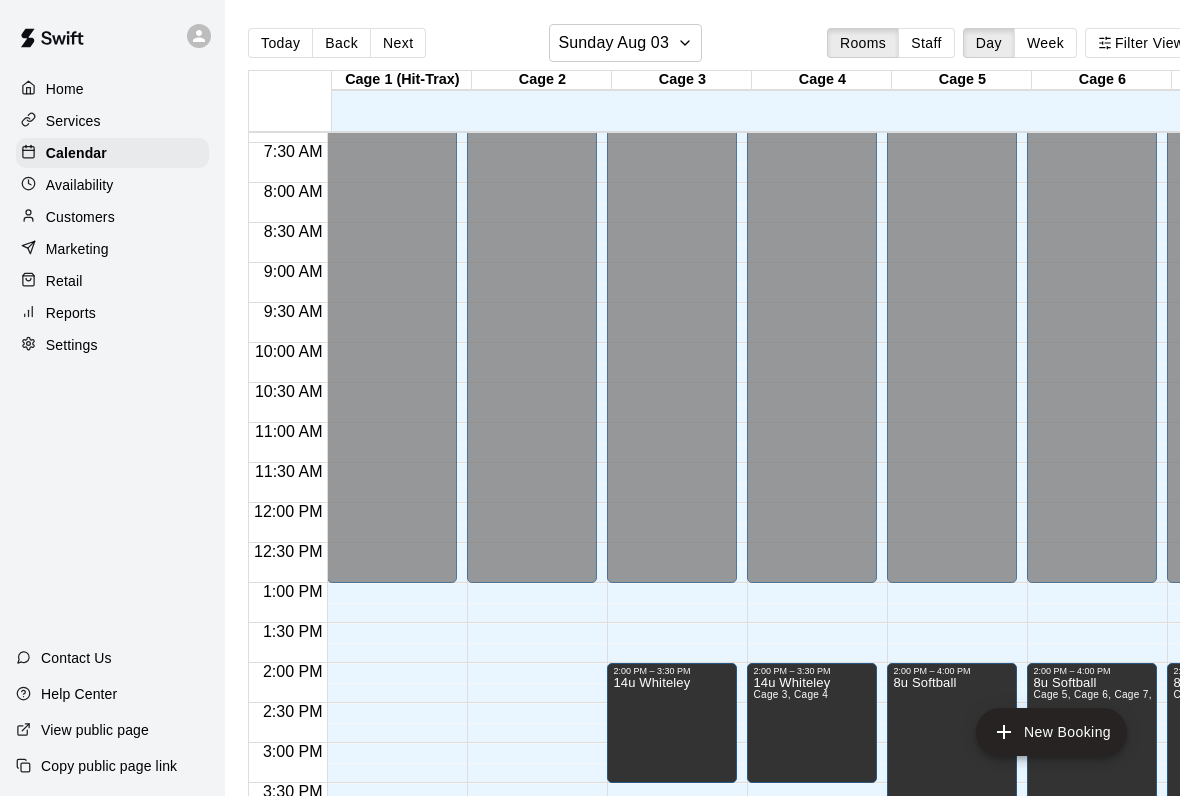 click on "Retail" at bounding box center [112, 281] 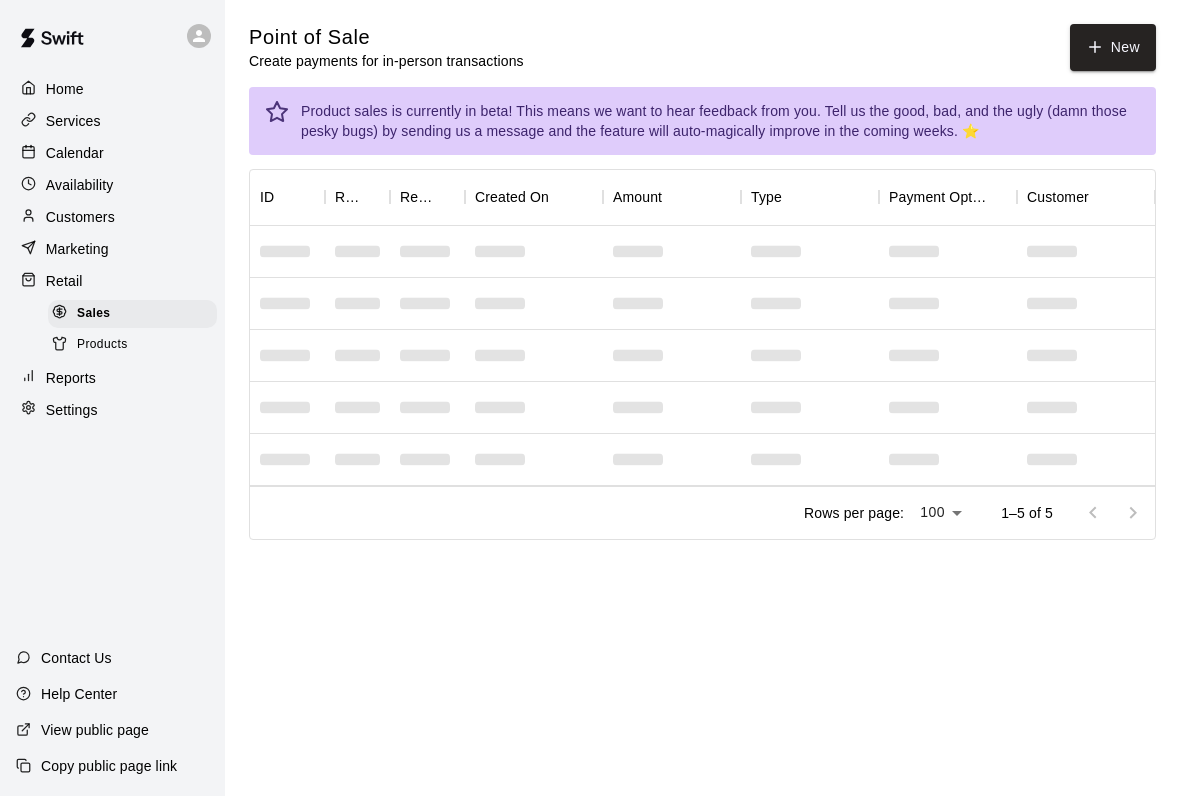 click 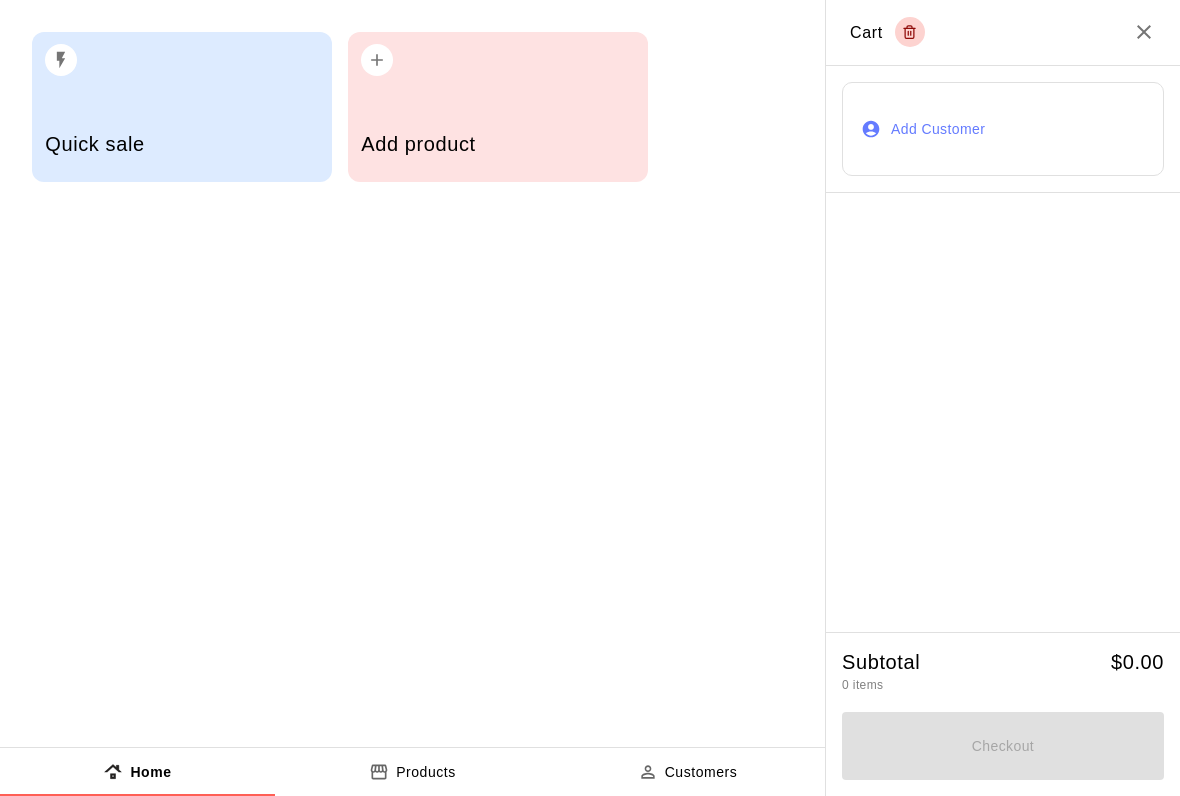 click on "Add product" at bounding box center [497, 146] 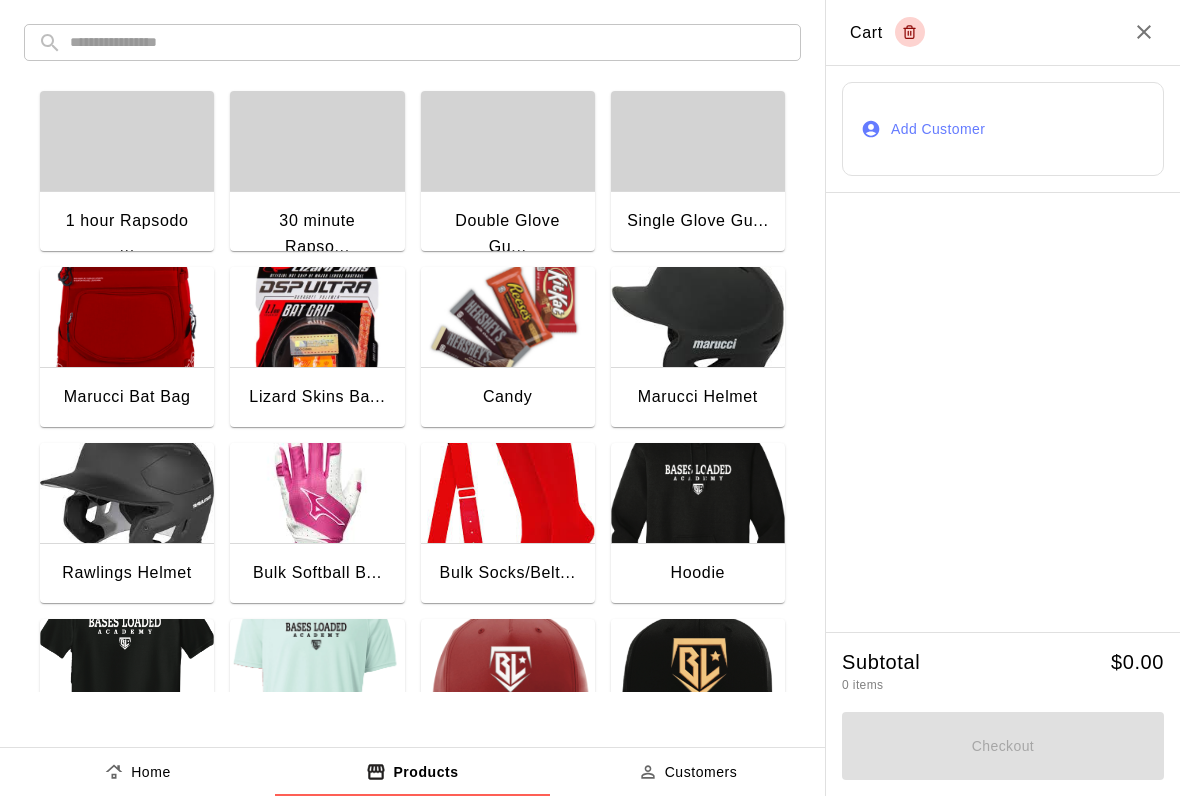 click at bounding box center (508, 317) 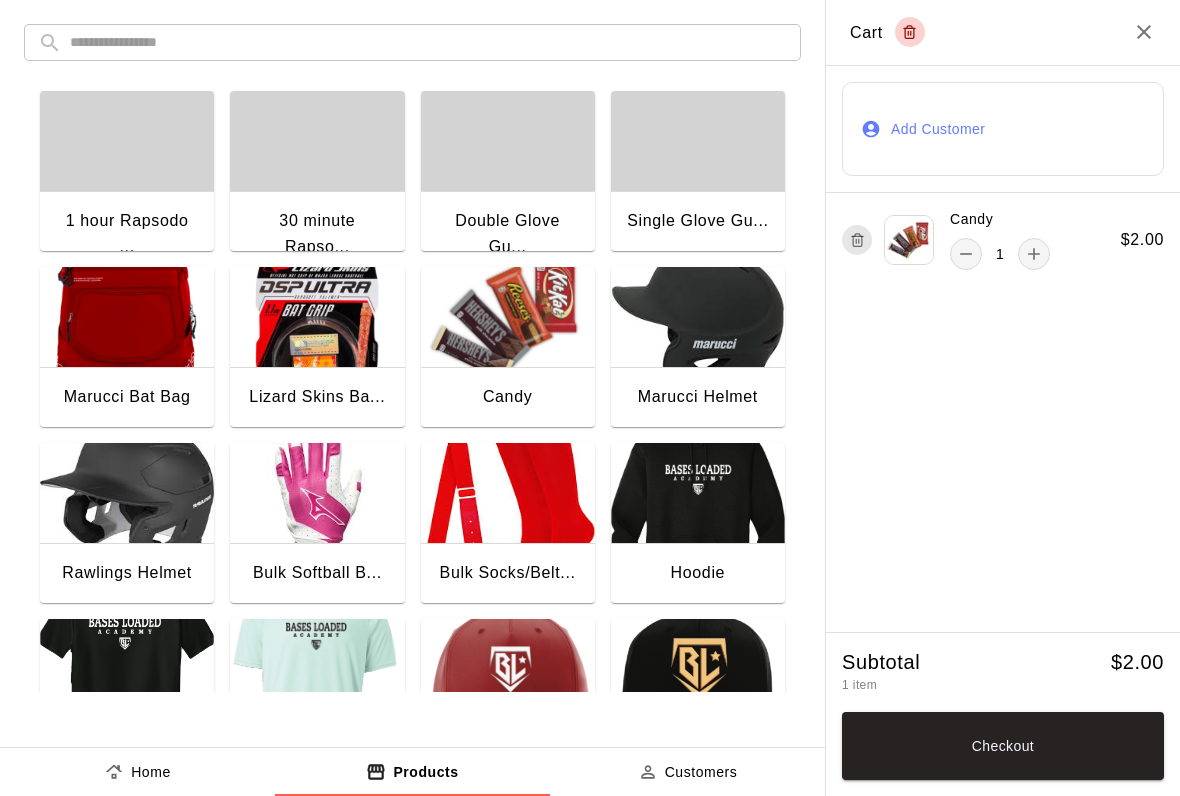 click on "Checkout" at bounding box center [1003, 746] 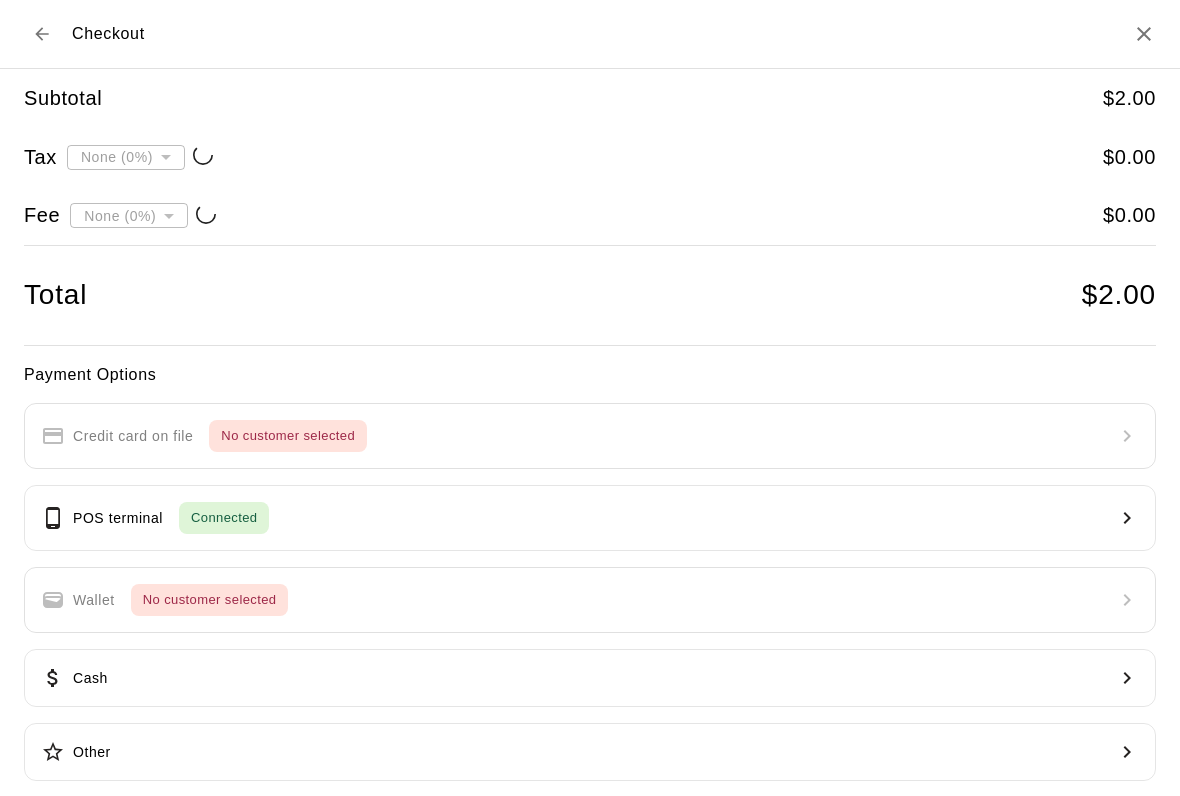 type on "**********" 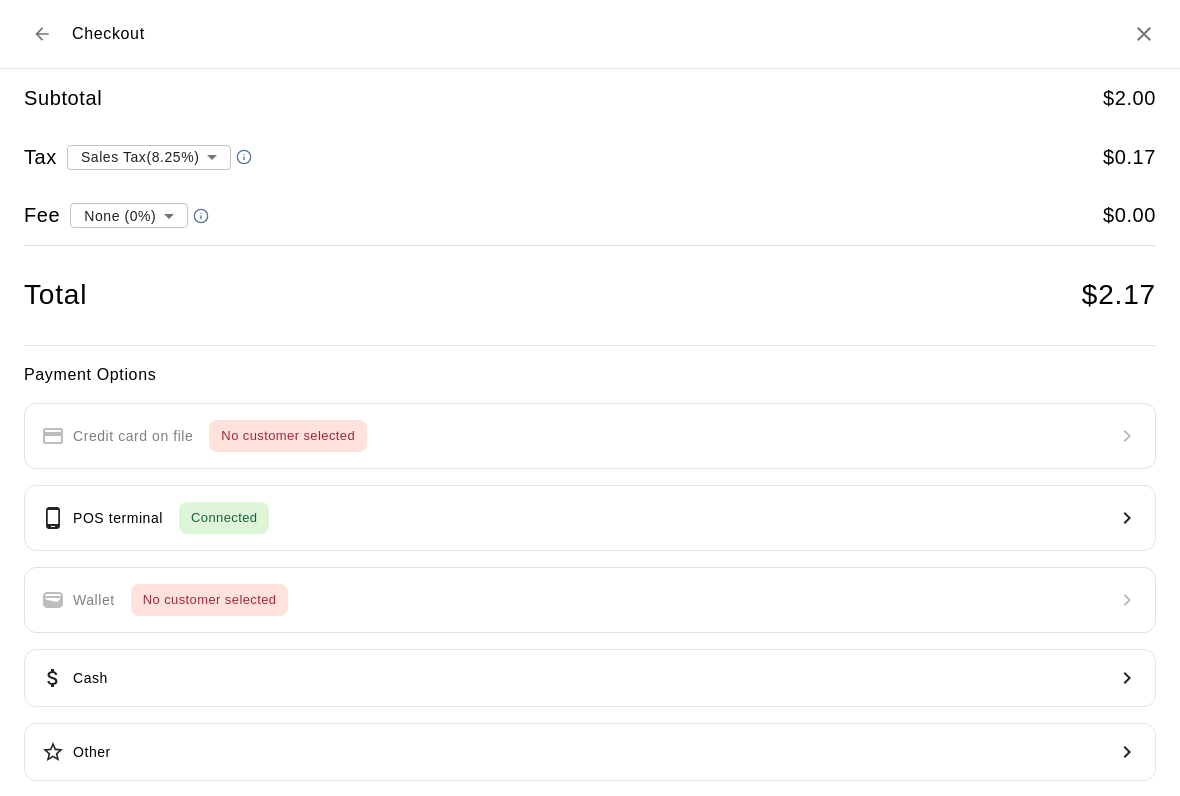 click on "POS terminal Connected" at bounding box center (590, 518) 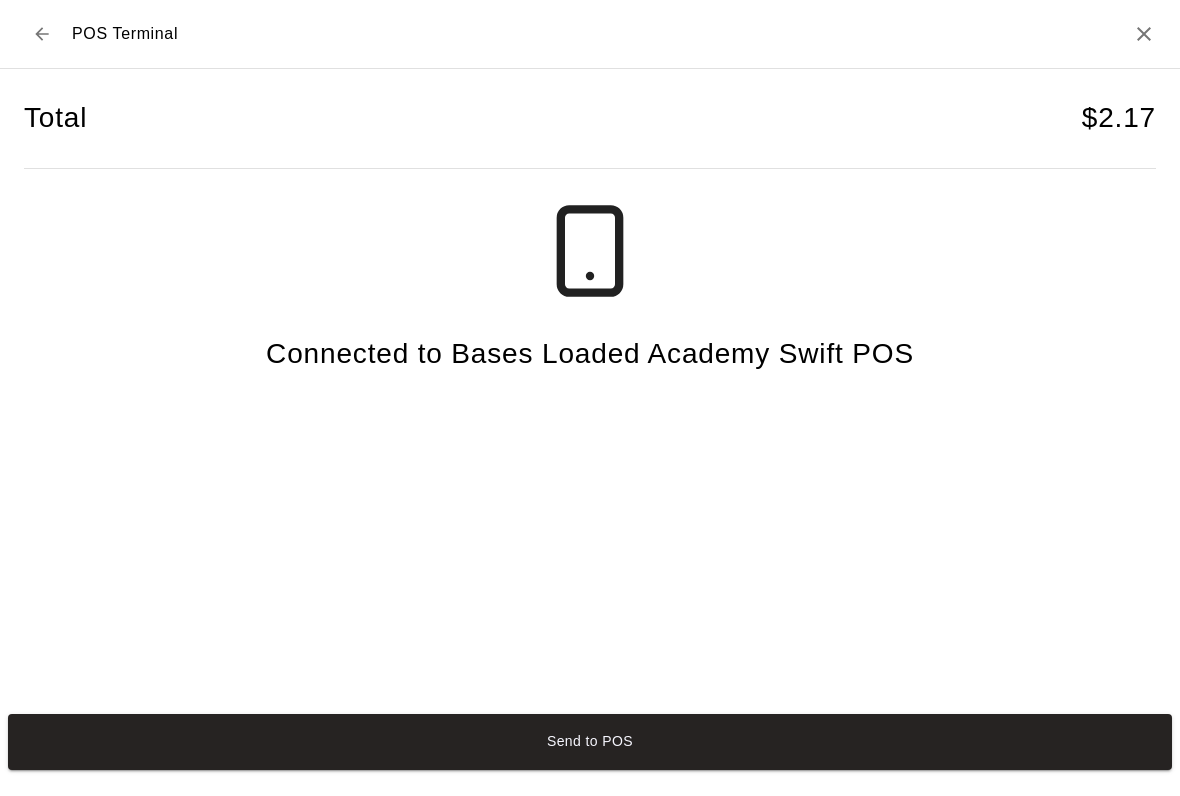 click on "Send to POS" at bounding box center [590, 742] 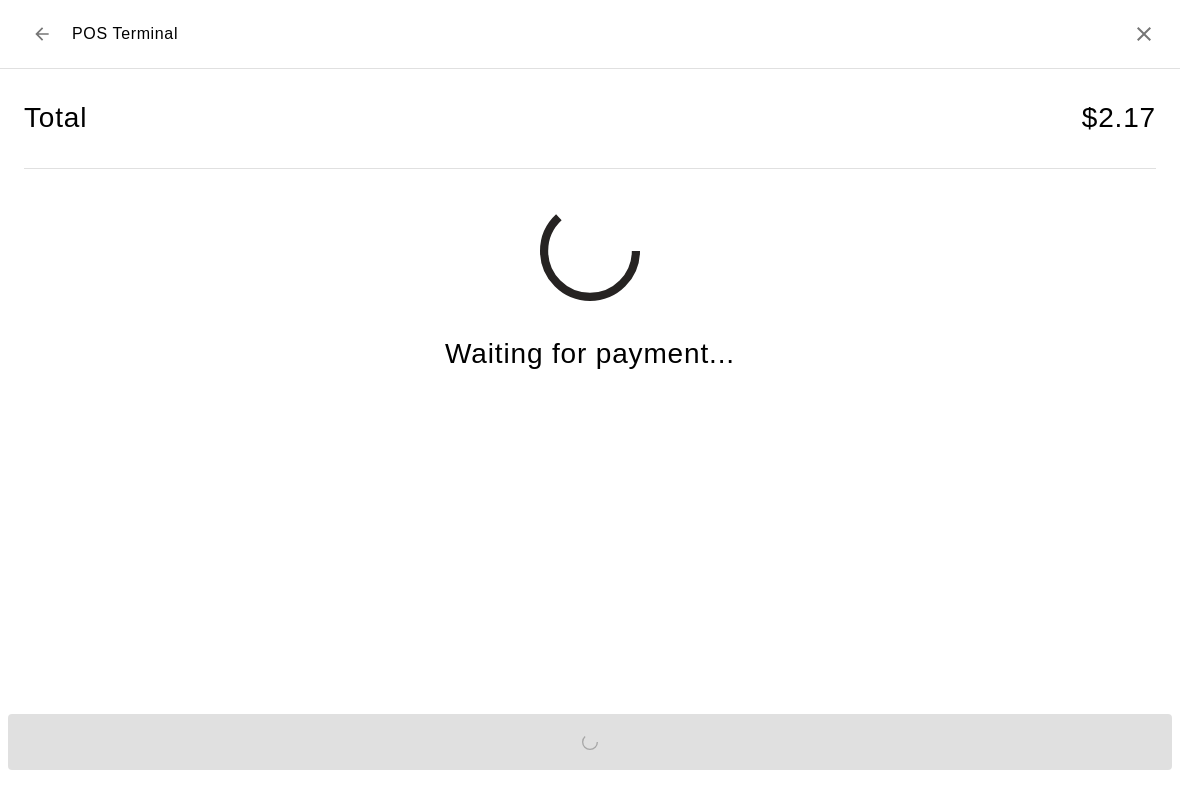 click on "POS Terminal" at bounding box center (590, 34) 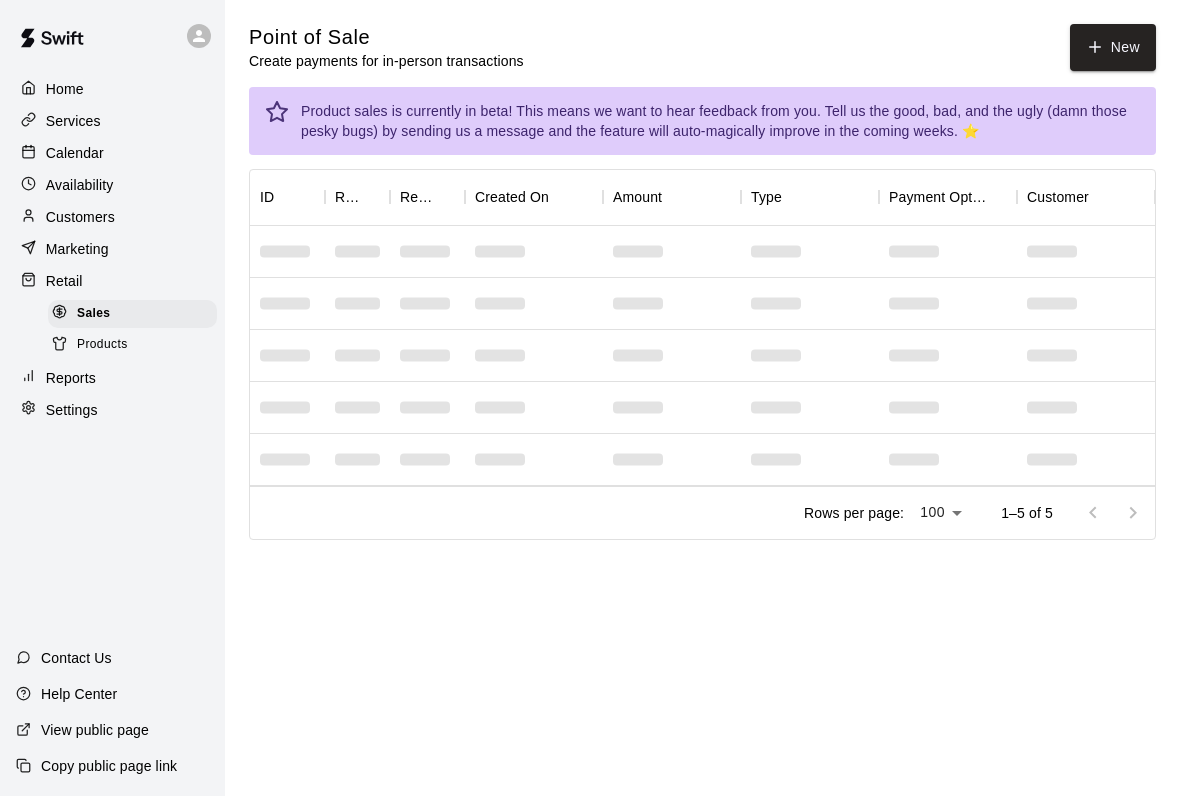click on "New" at bounding box center [1113, 47] 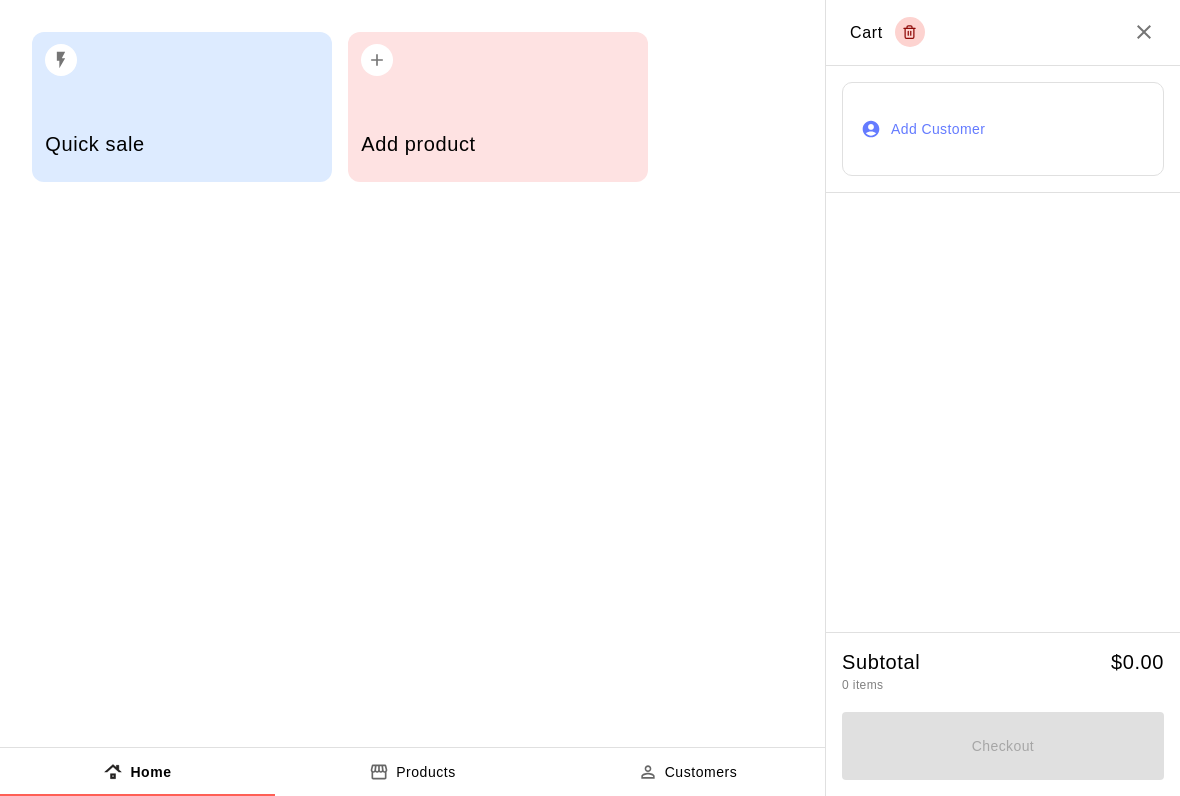 click on "Add product" at bounding box center (497, 144) 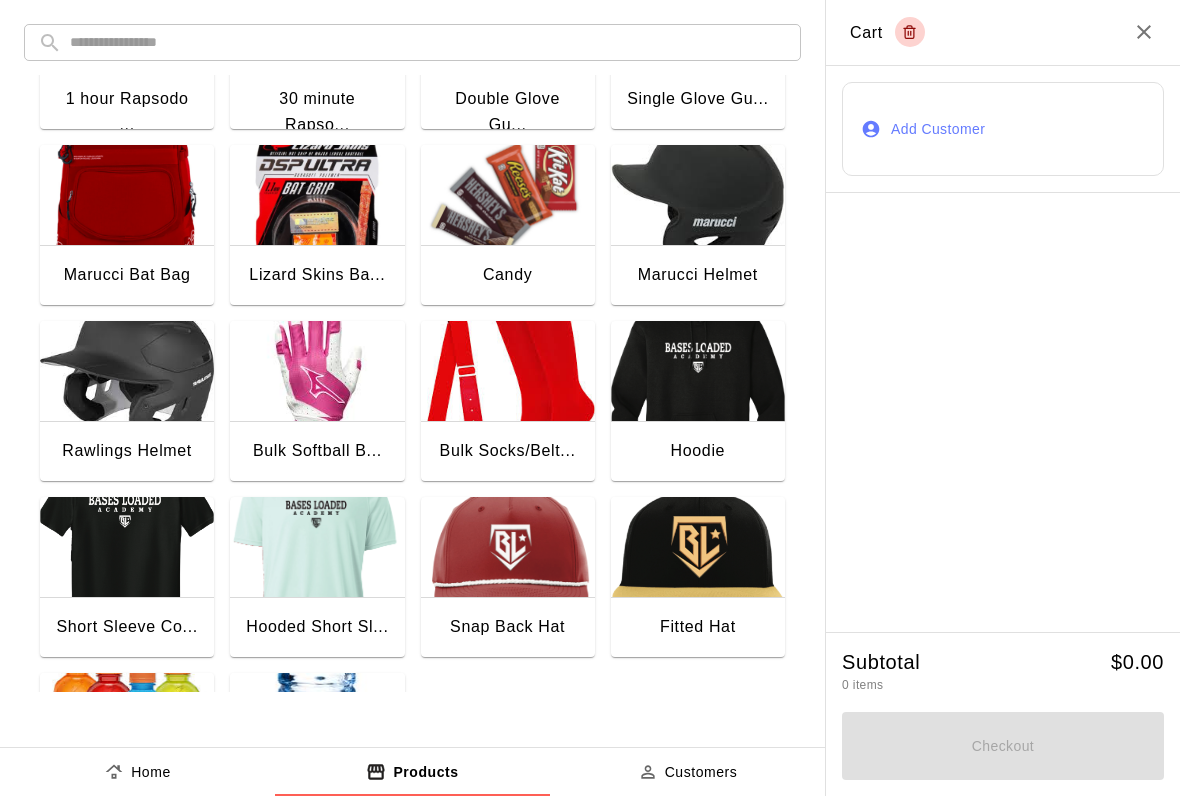 scroll, scrollTop: 154, scrollLeft: 0, axis: vertical 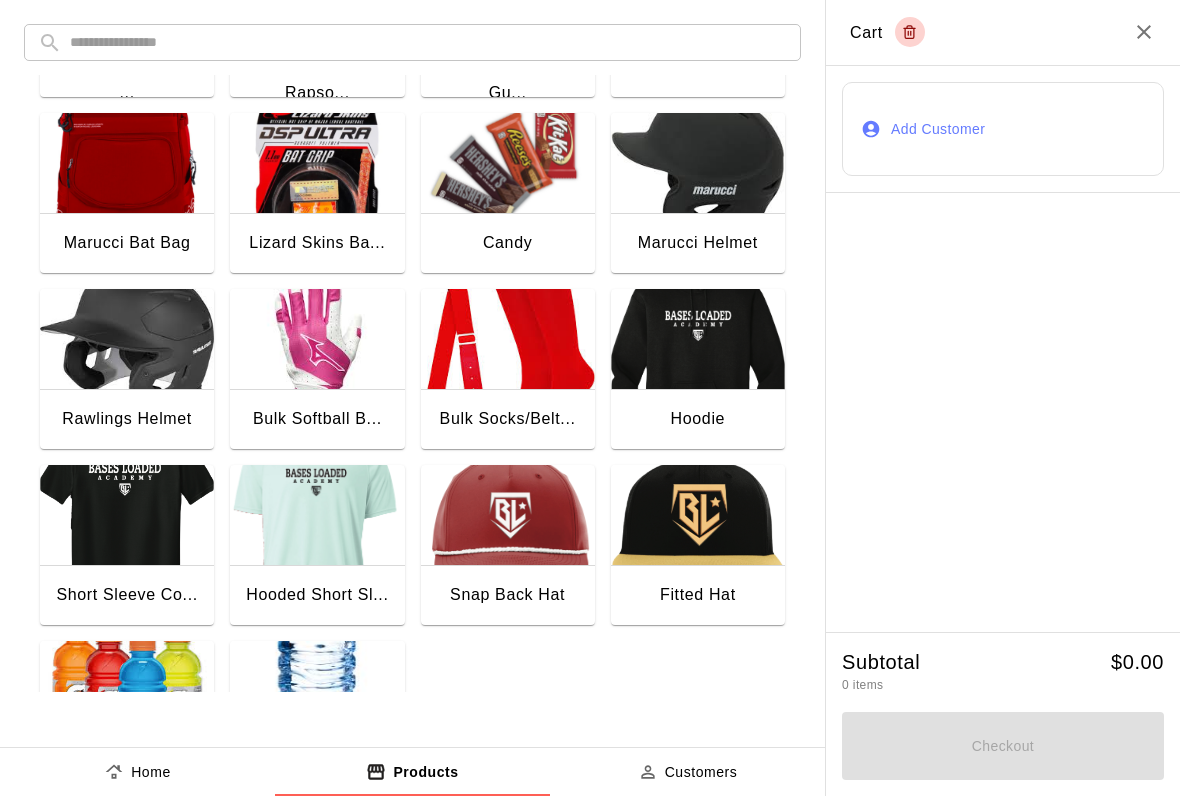 click at bounding box center [508, 163] 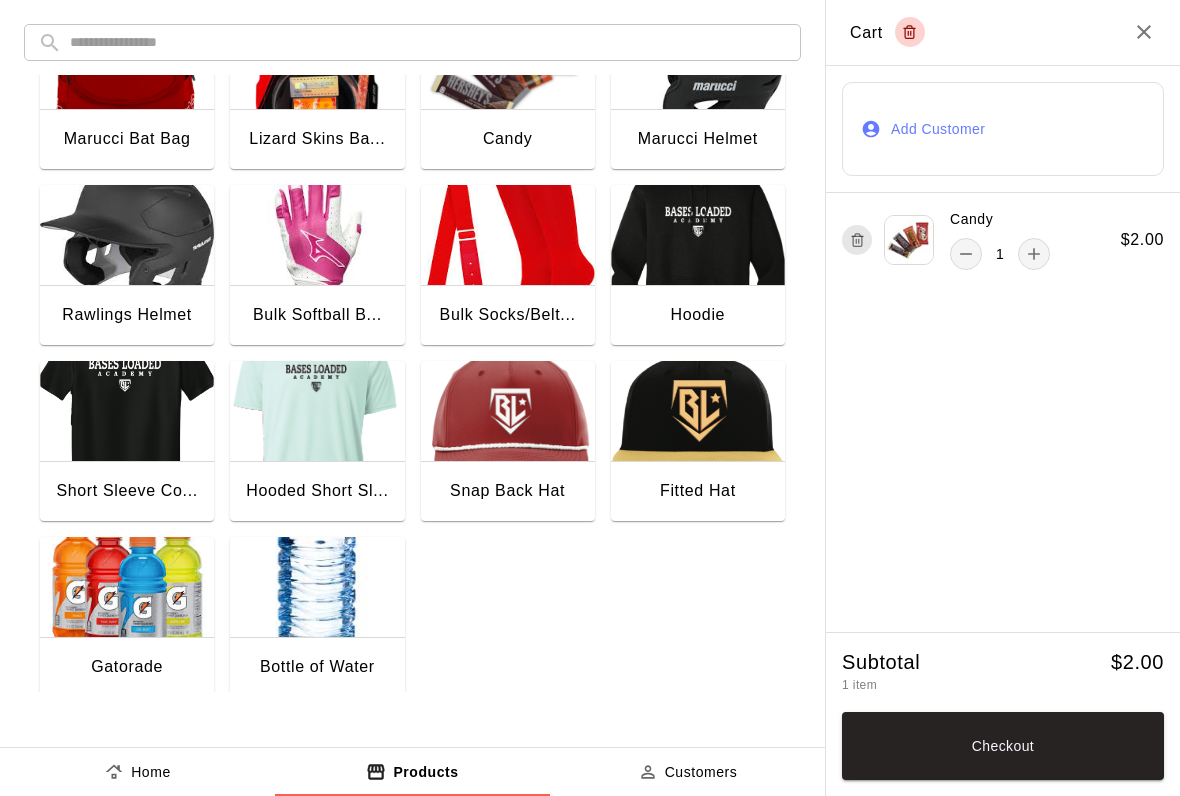 scroll, scrollTop: 257, scrollLeft: 0, axis: vertical 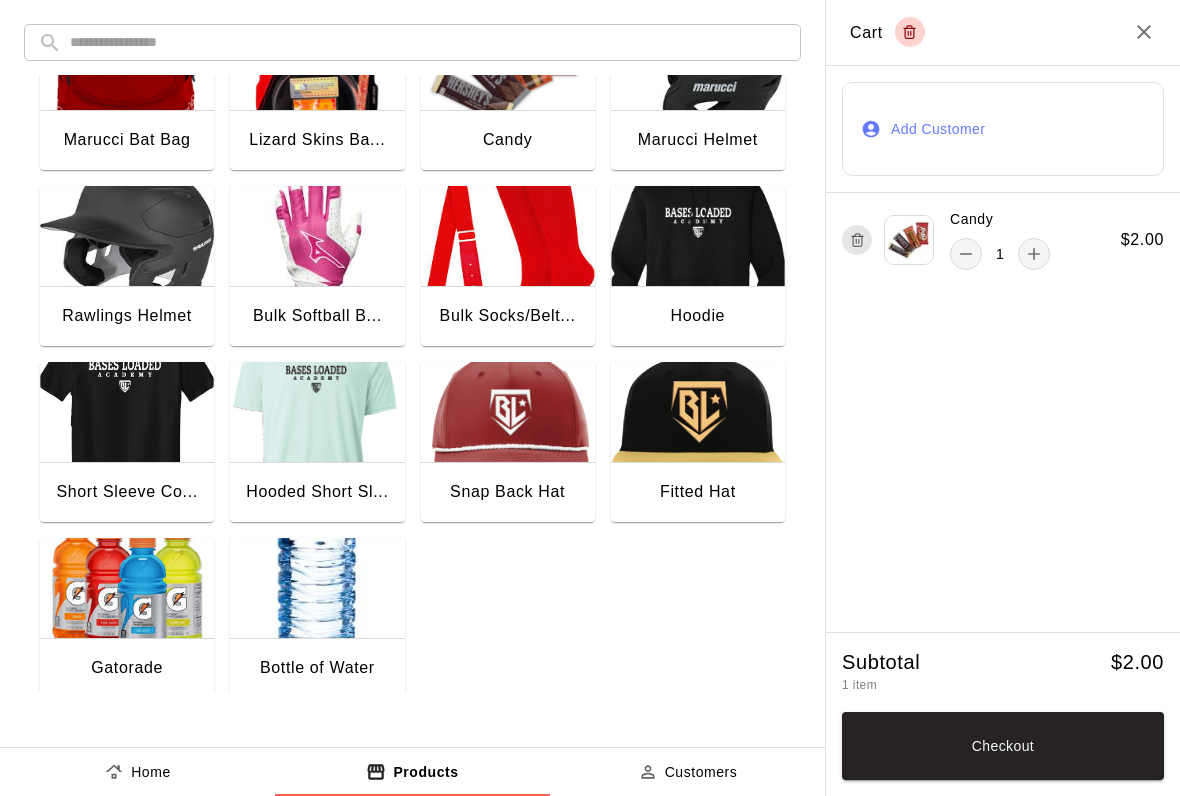 click at bounding box center (317, 588) 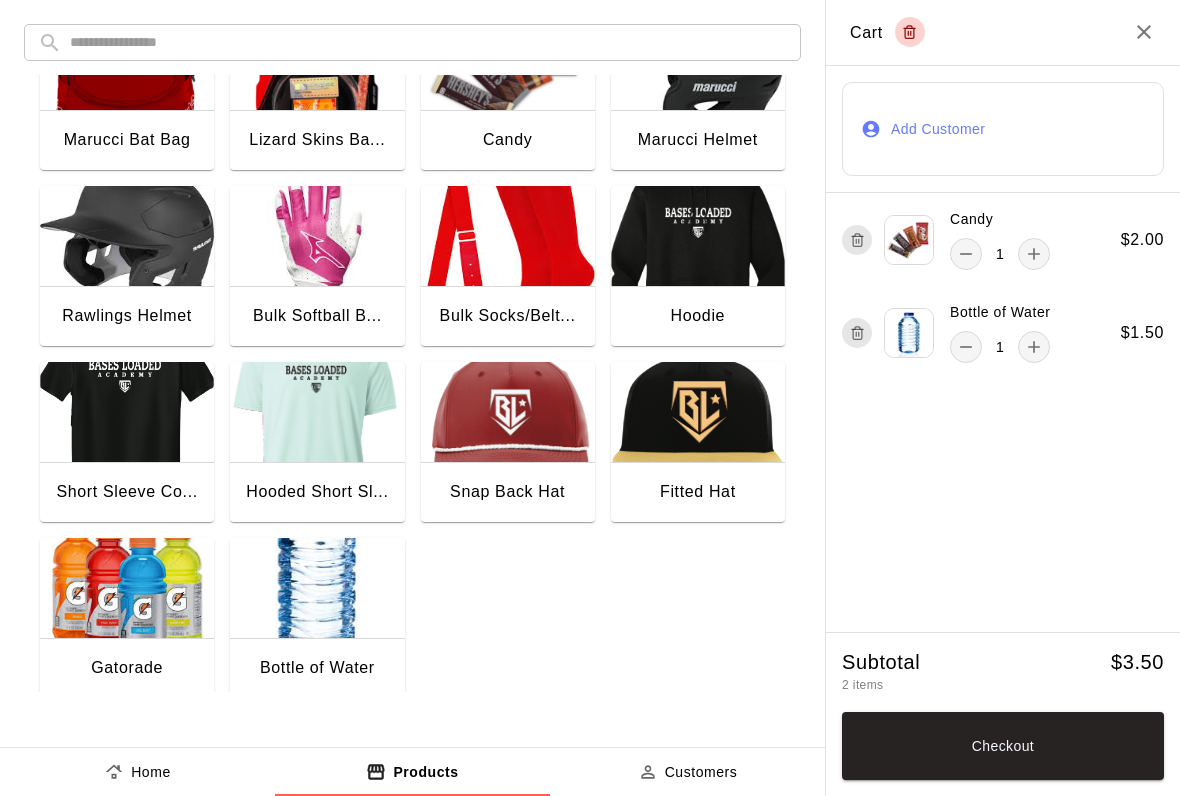 click 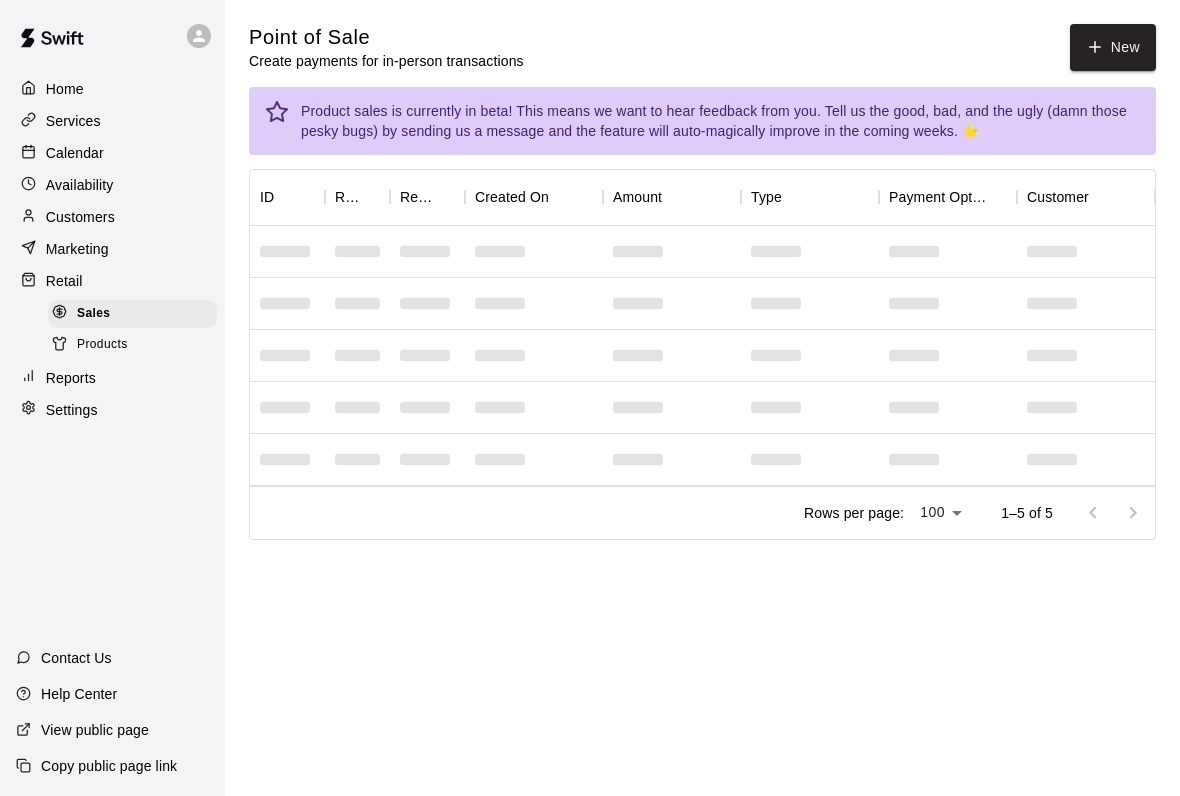 click on "New" at bounding box center (1113, 47) 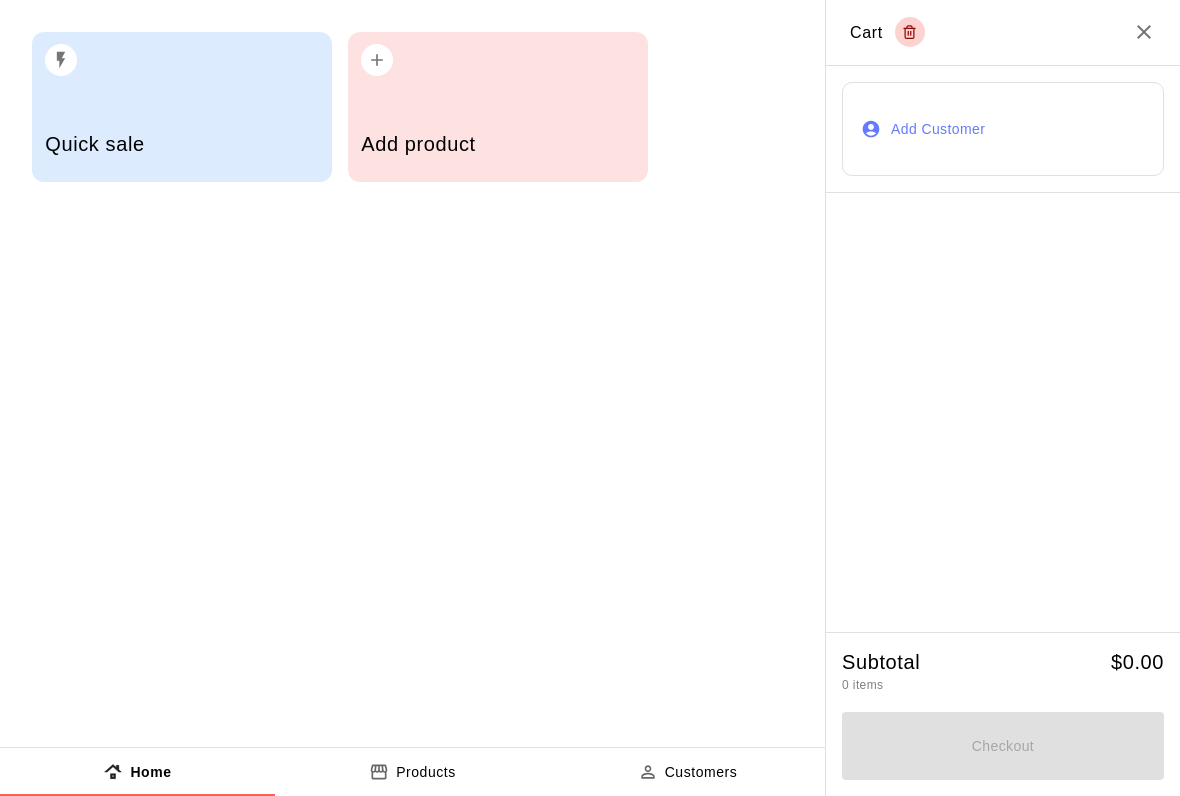 click on "Add product" at bounding box center [497, 146] 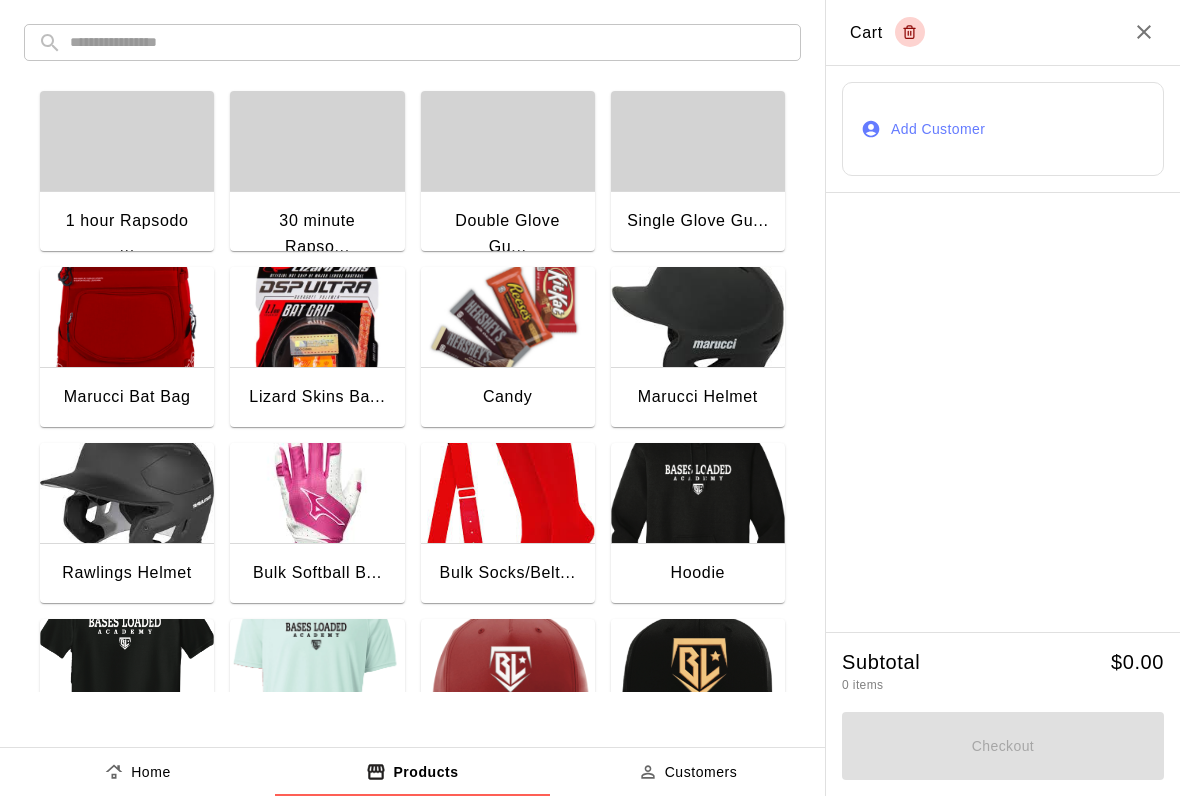 click 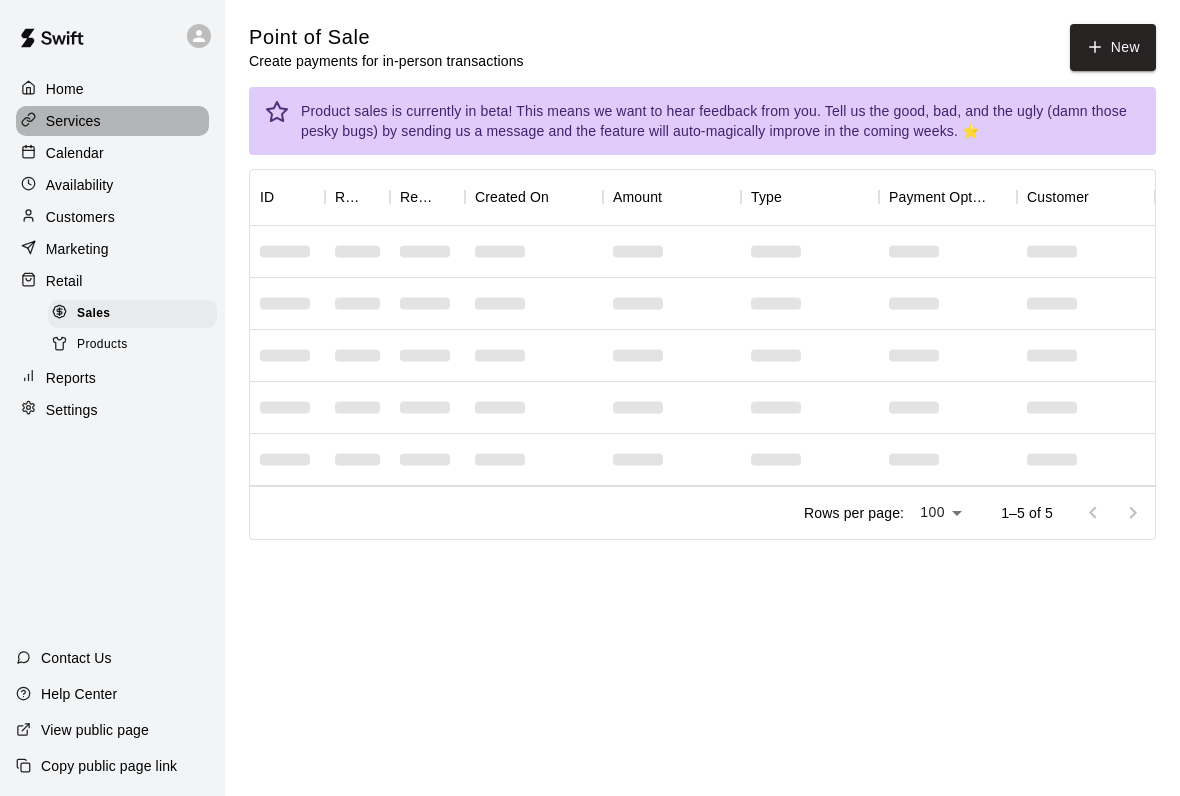 click on "Services" at bounding box center (73, 121) 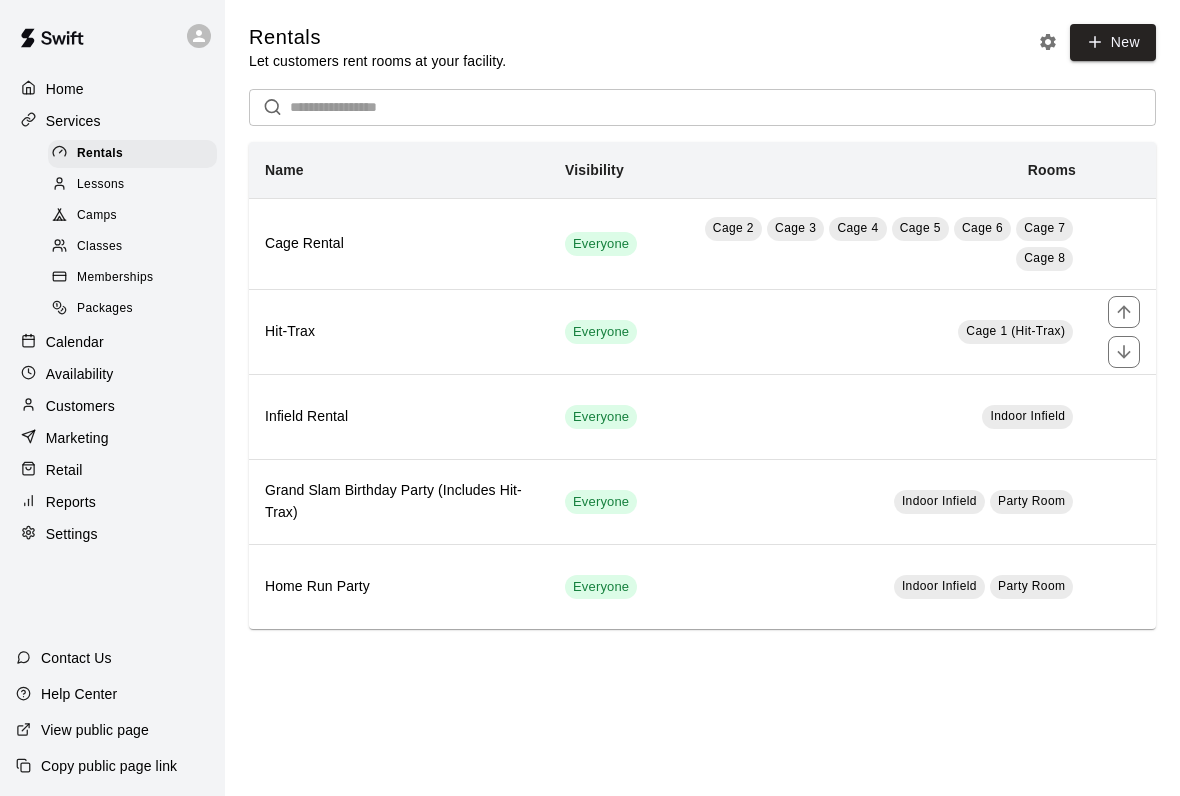 click on "Cage 1 (Hit-Trax)" at bounding box center (872, 332) 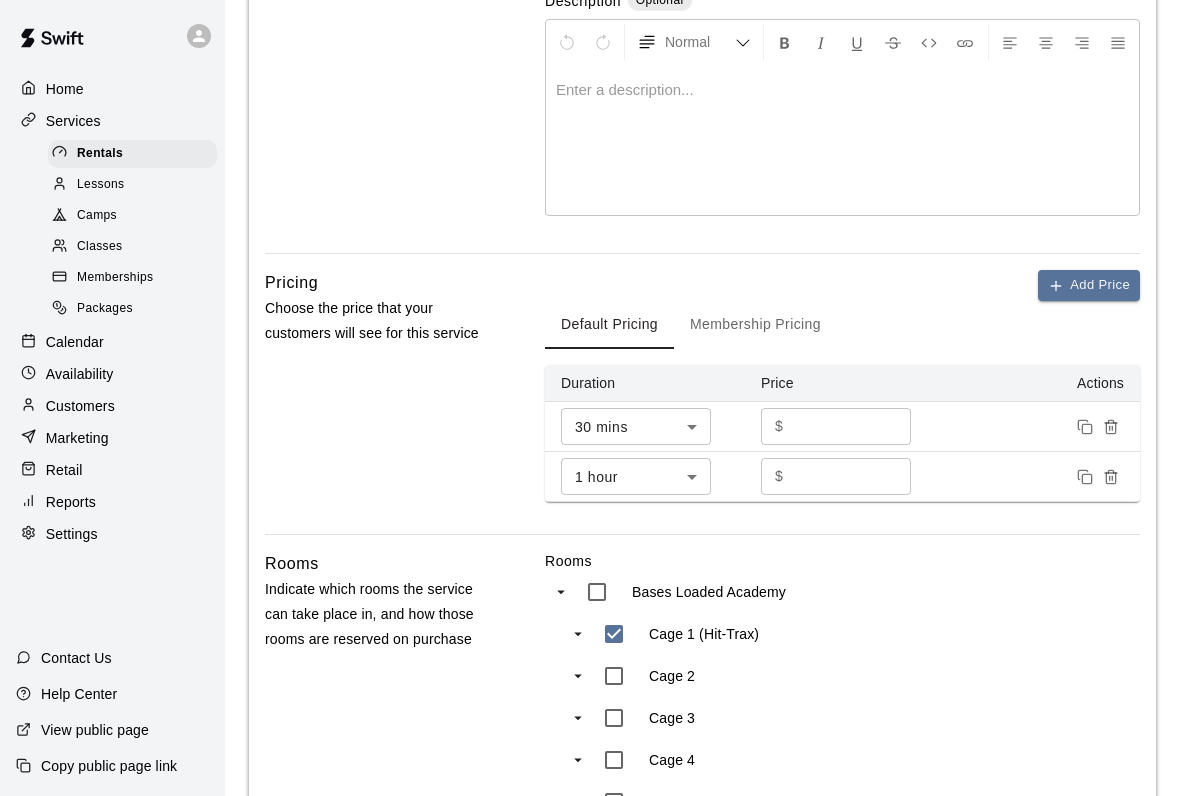scroll, scrollTop: 506, scrollLeft: 0, axis: vertical 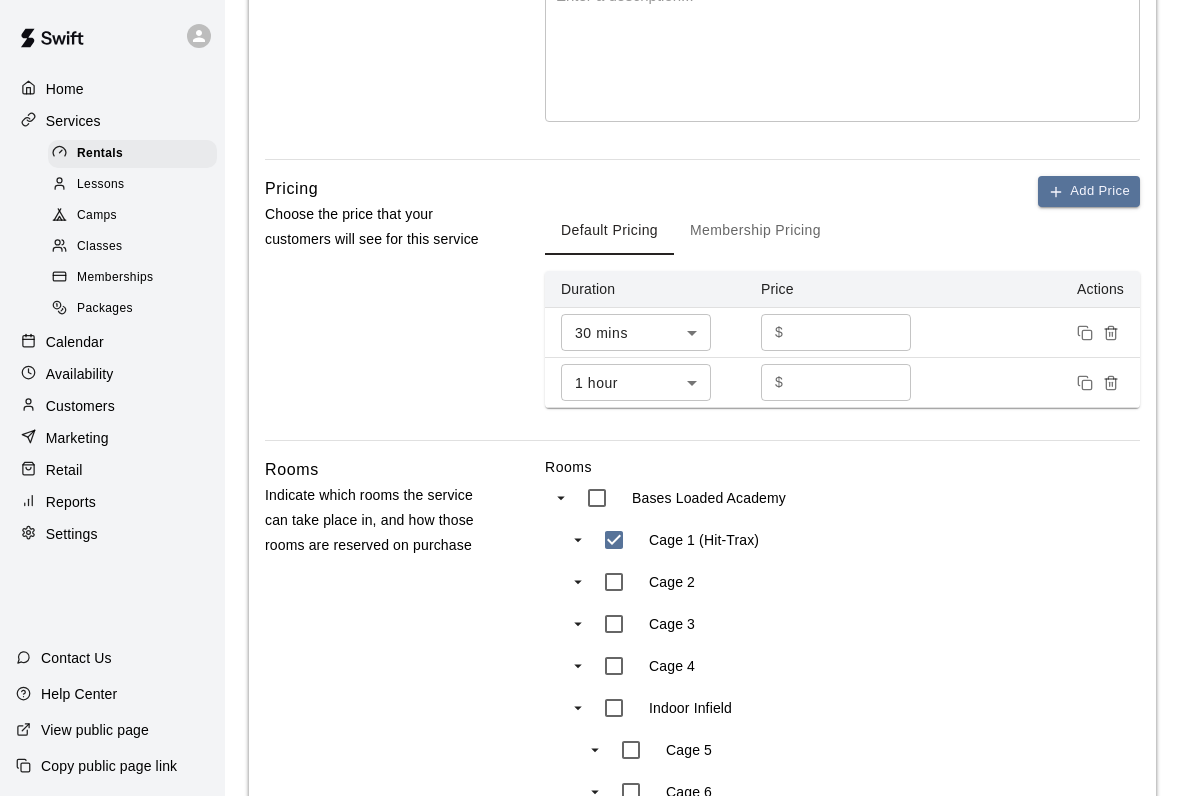 click on "Membership Pricing" at bounding box center [755, 231] 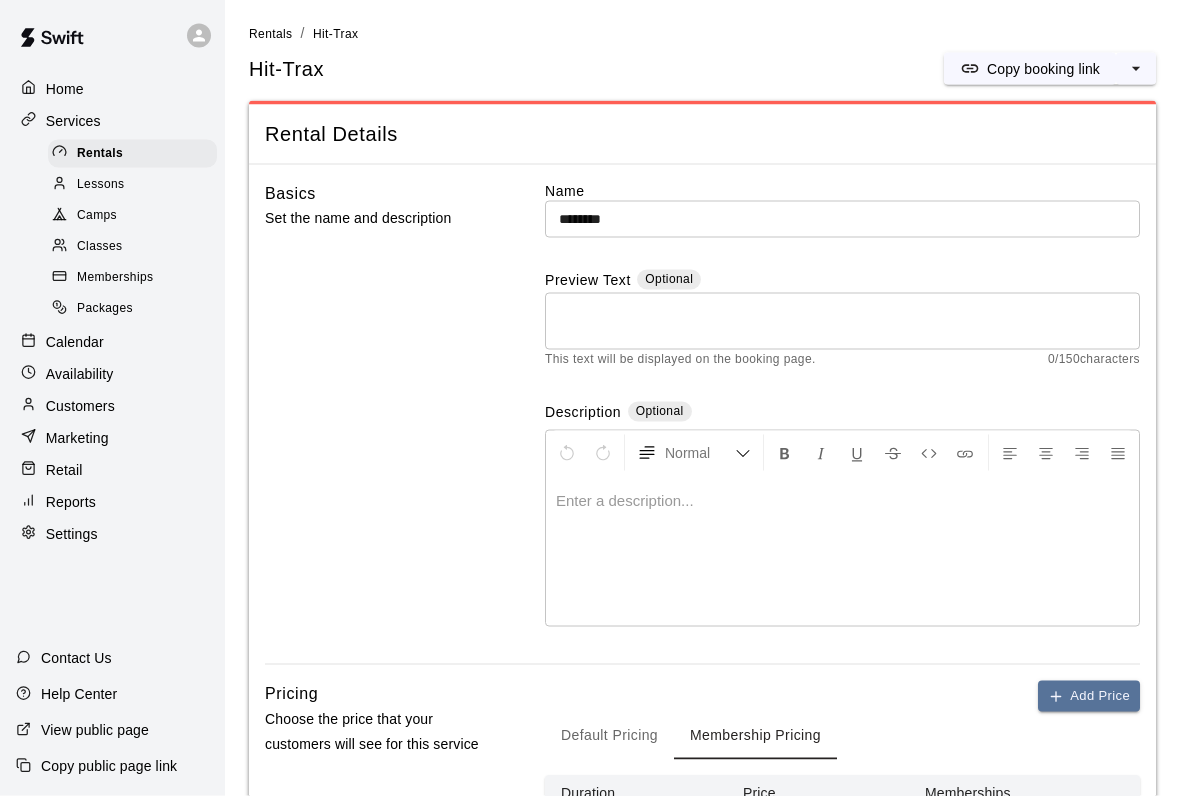 scroll, scrollTop: 0, scrollLeft: 0, axis: both 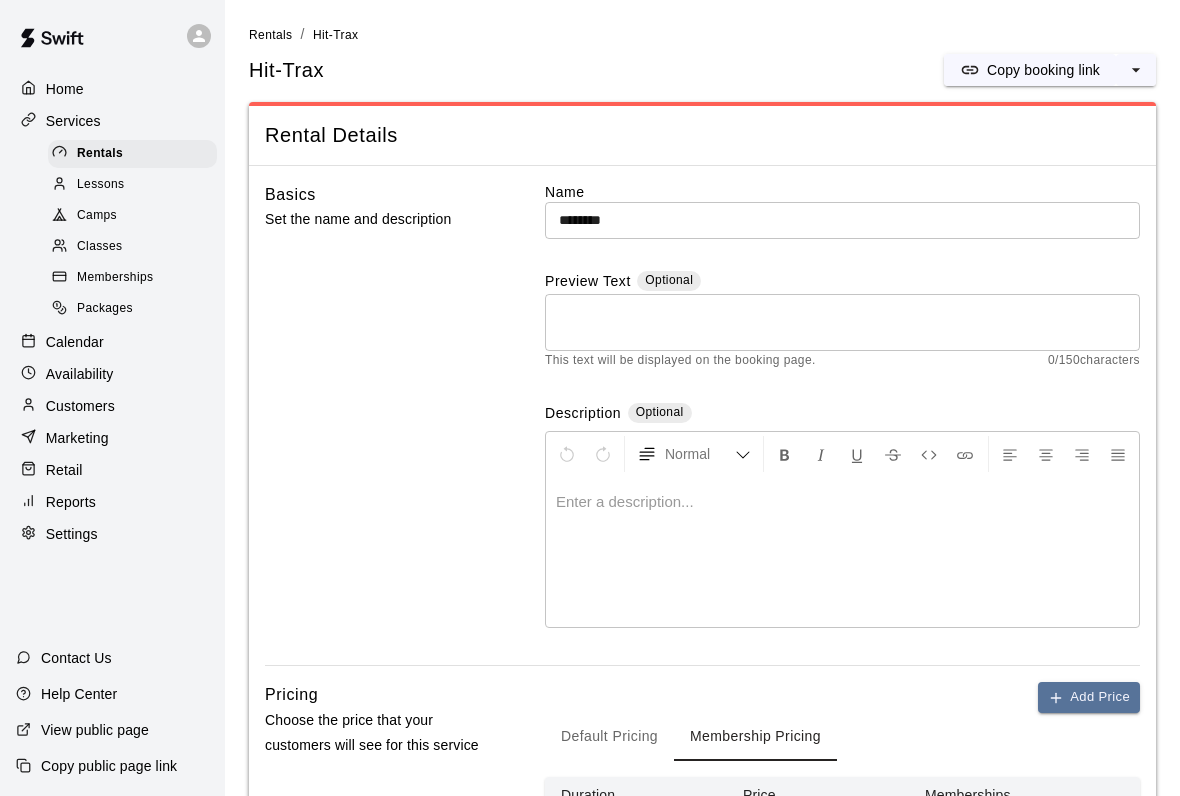 click on "Retail" at bounding box center [112, 470] 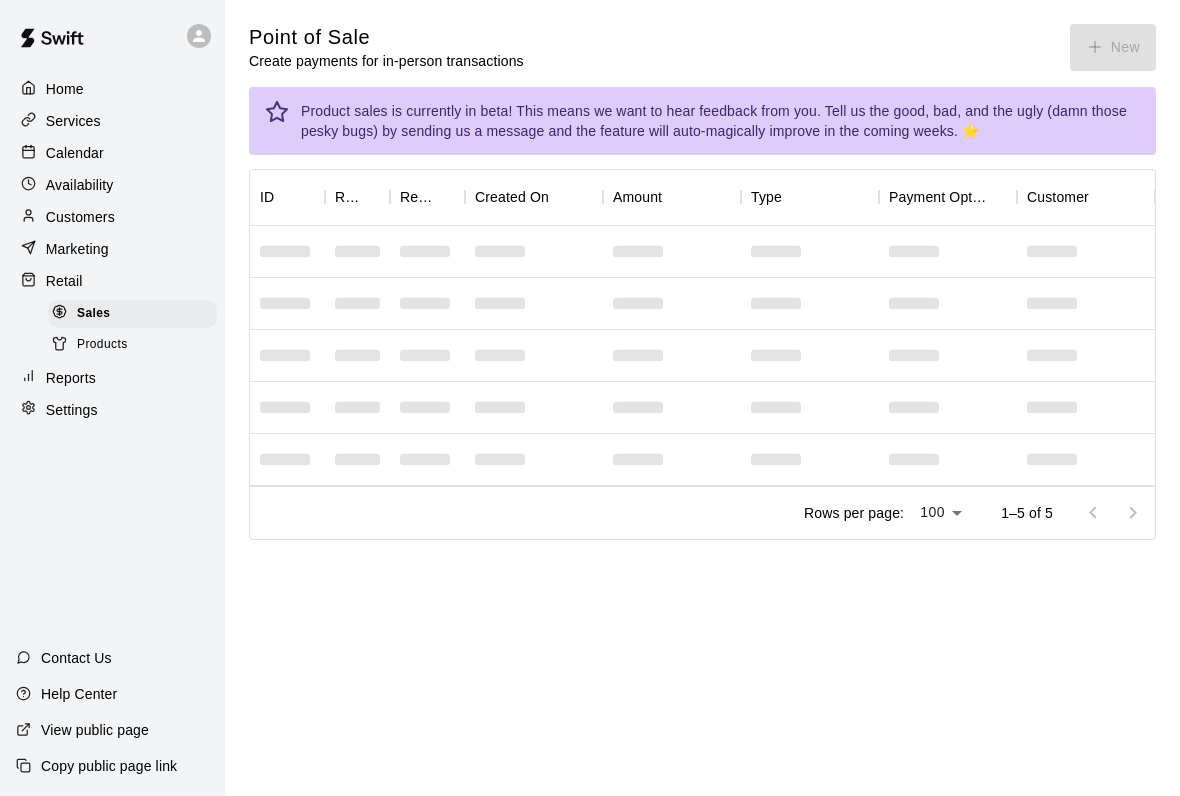 click on "Point of Sale Create payments for in-person transactions  New" at bounding box center [702, 47] 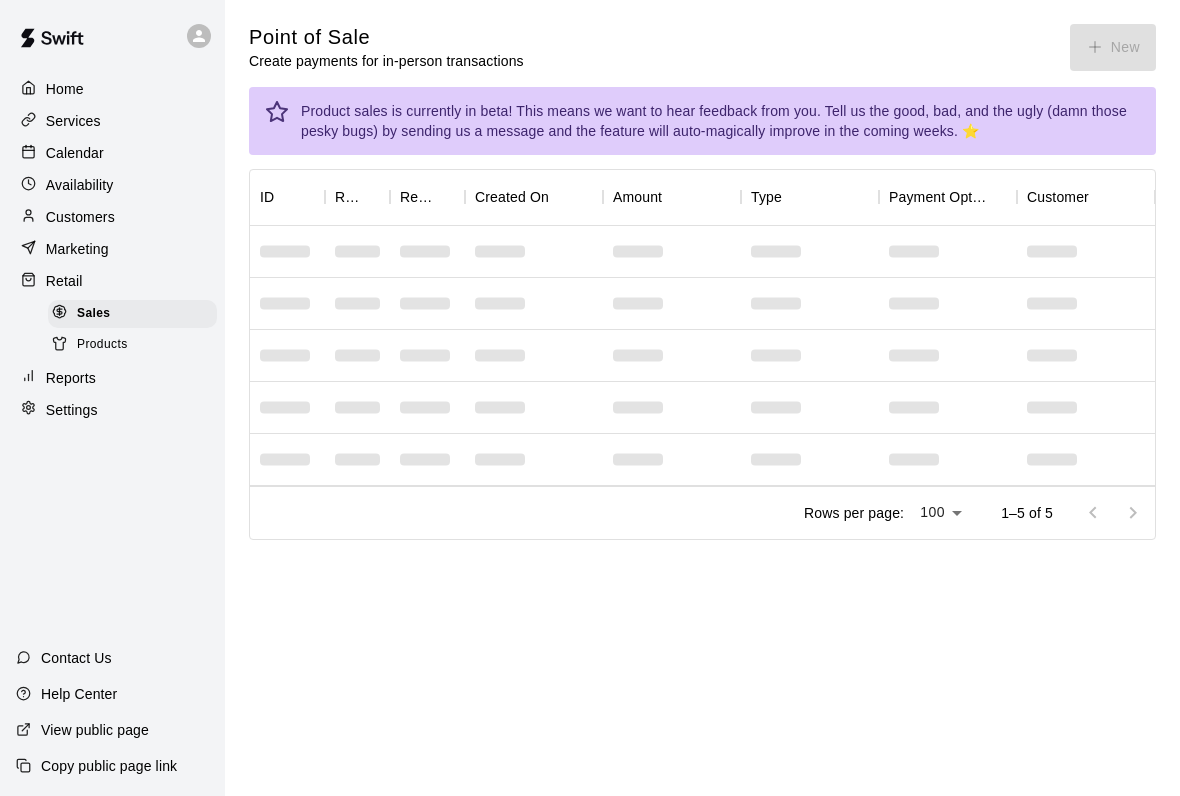 click on "Point of Sale Create payments for in-person transactions  New" at bounding box center [702, 47] 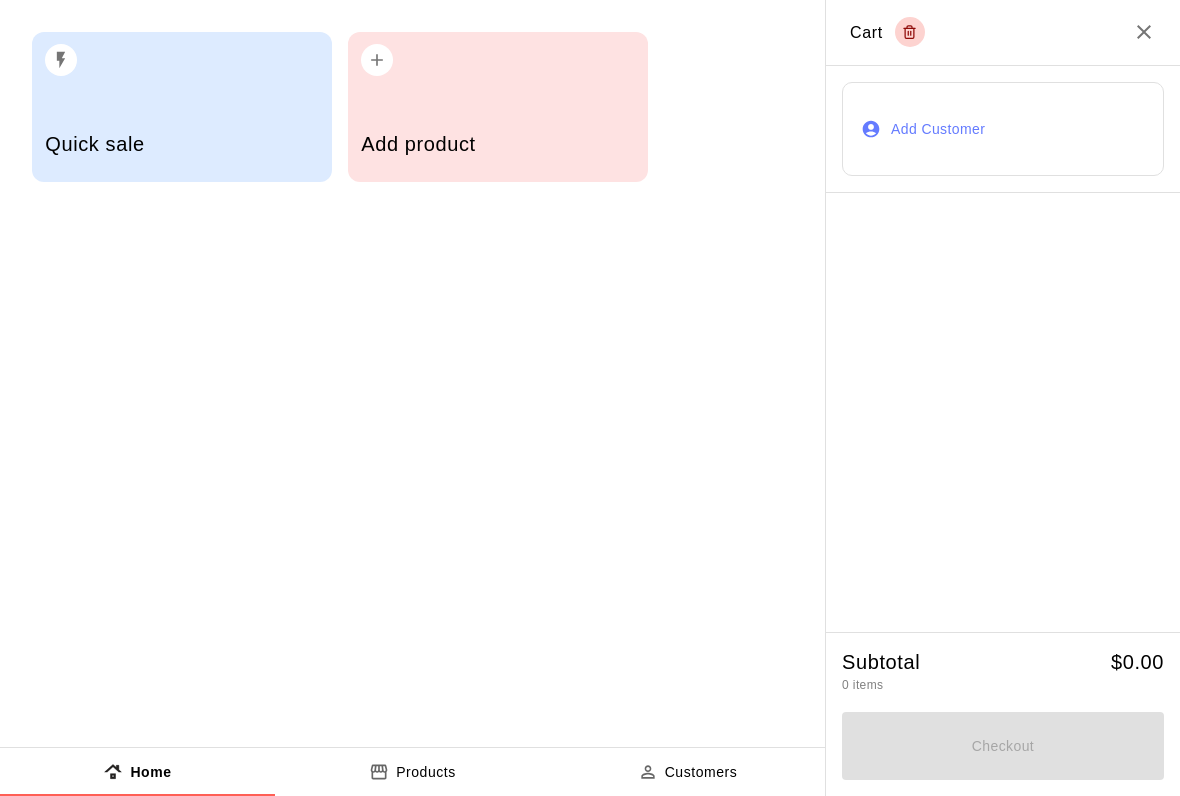 click on "Cart" at bounding box center [1003, 33] 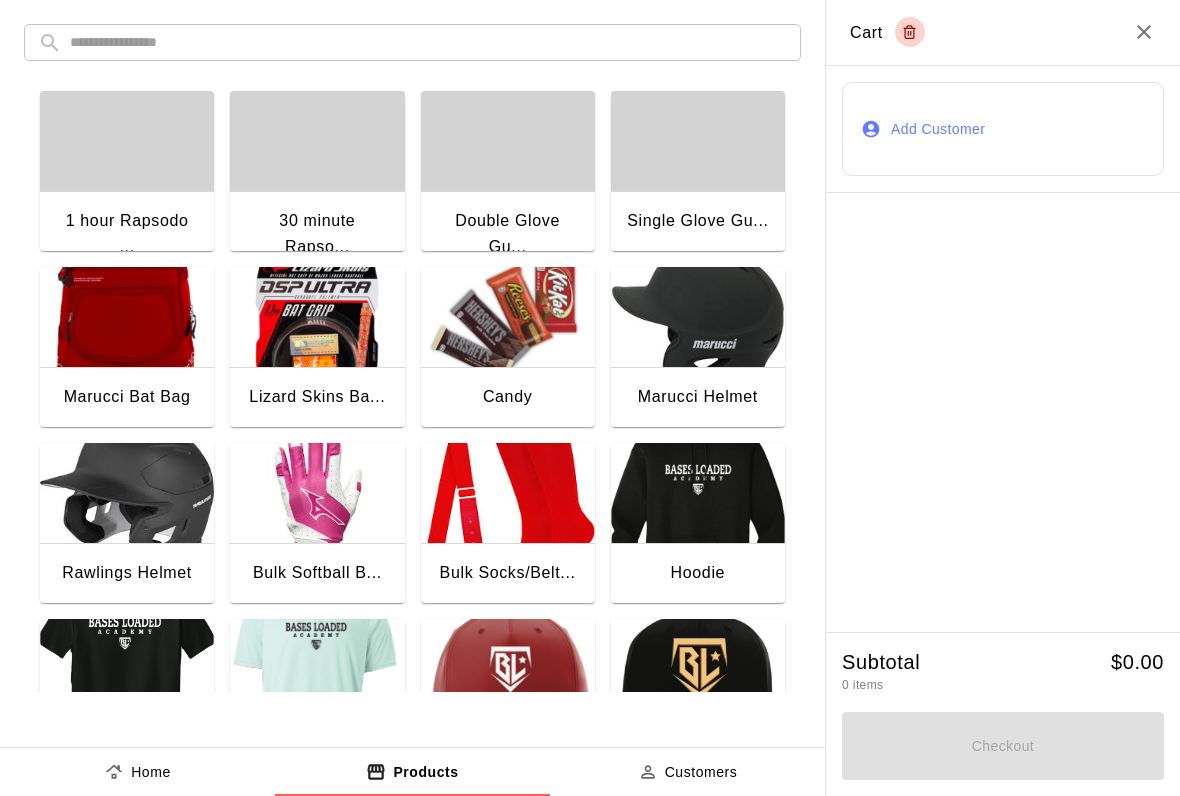 click at bounding box center [508, 317] 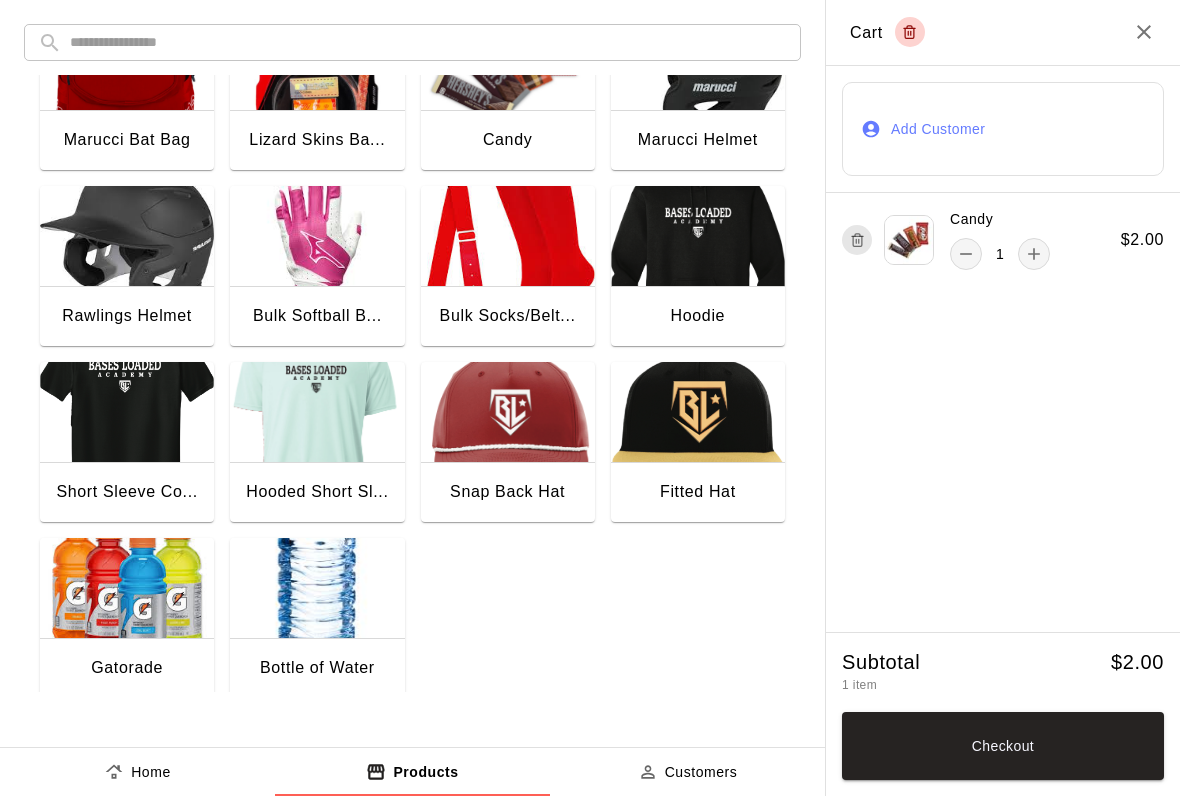 scroll, scrollTop: 257, scrollLeft: 0, axis: vertical 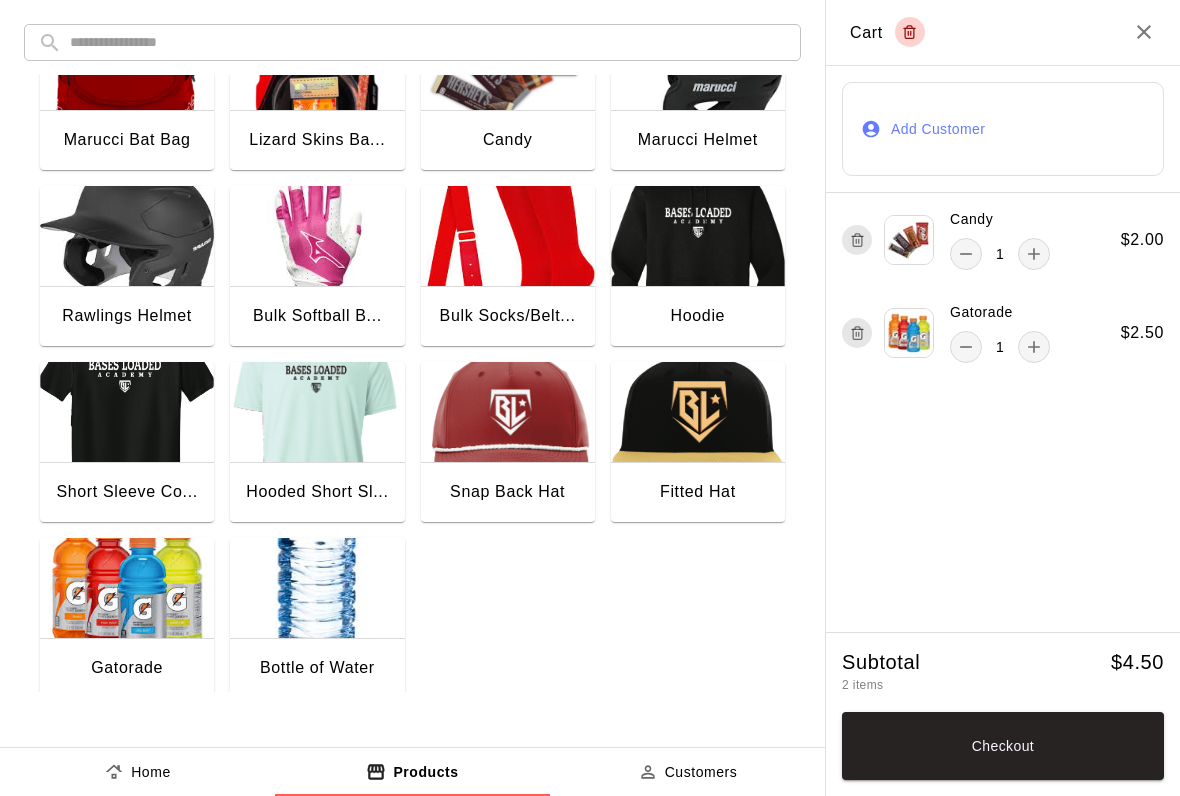 click on "Checkout" at bounding box center (1003, 746) 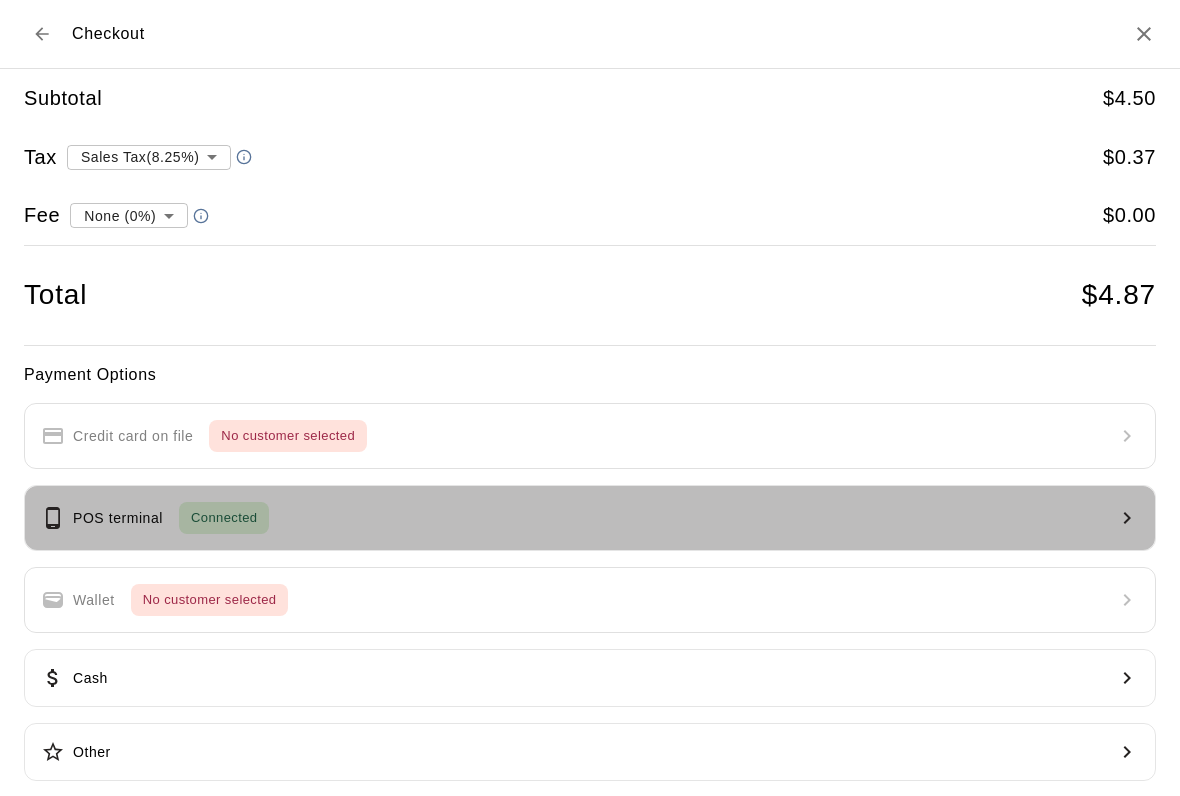 click on "POS terminal Connected" at bounding box center [590, 518] 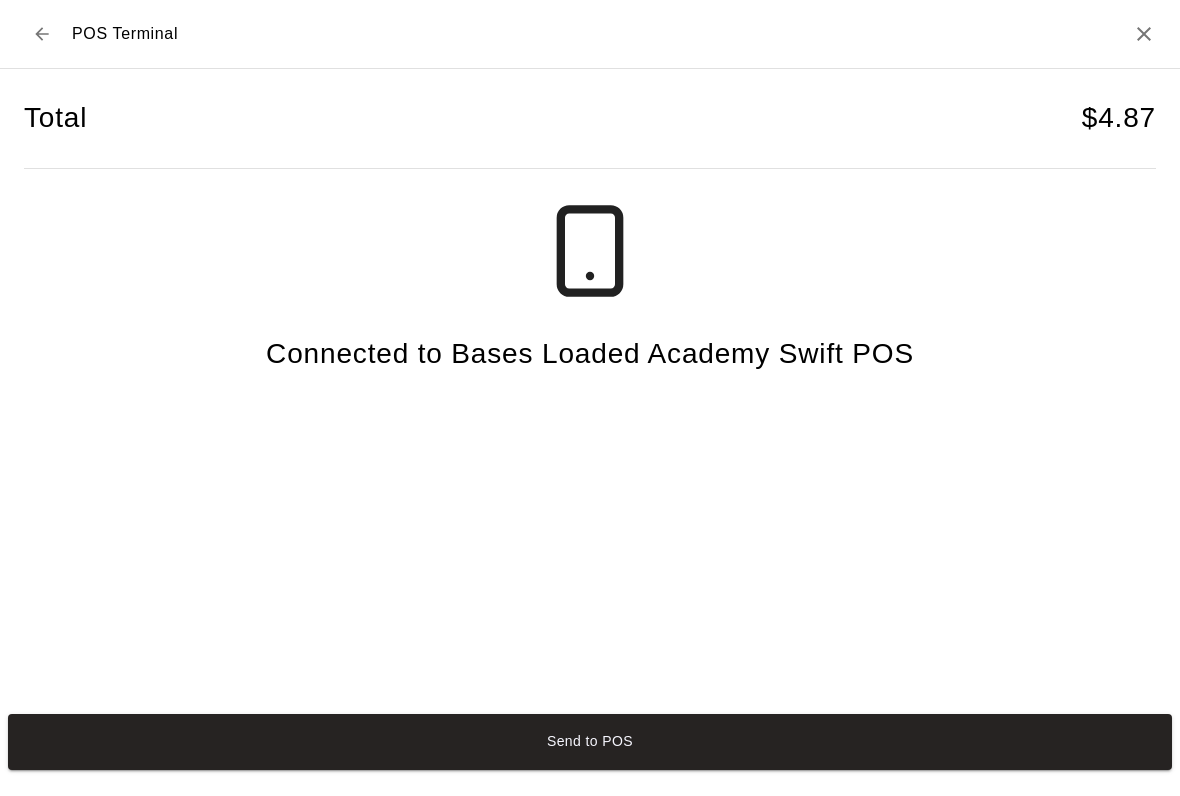 click on "Send to POS" at bounding box center (590, 742) 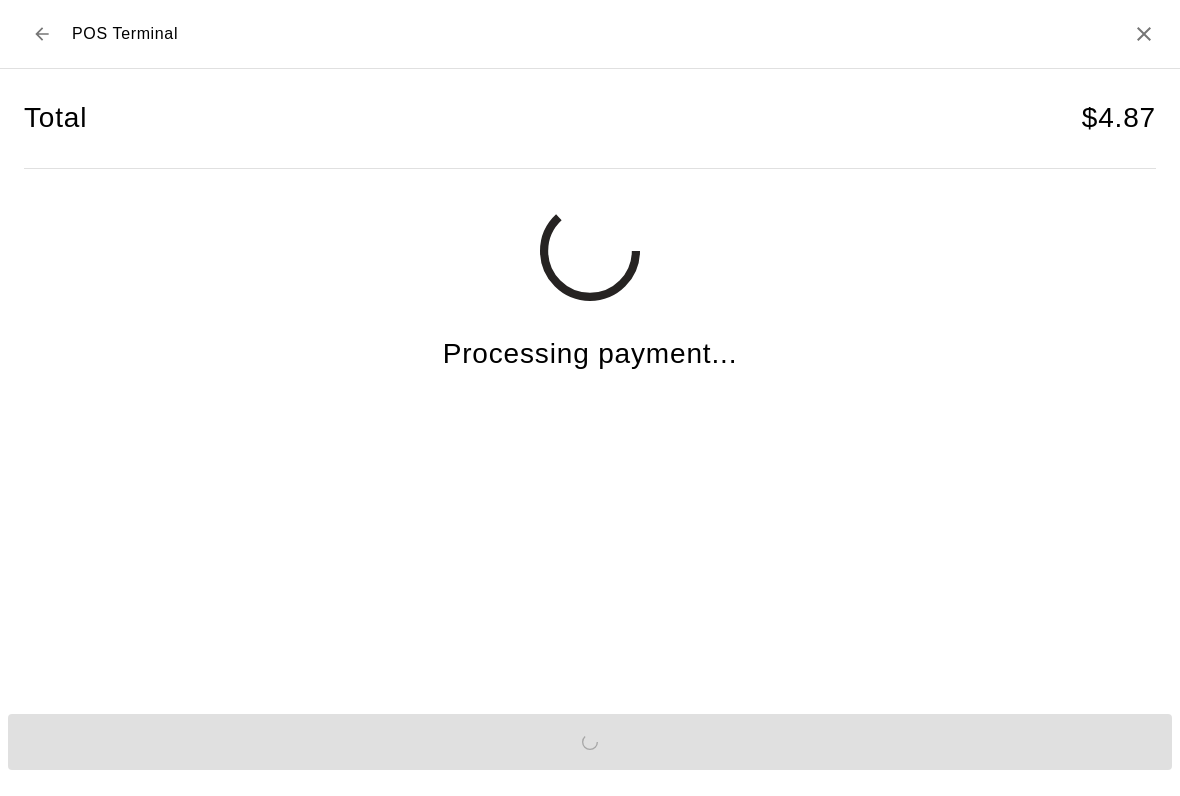 click on "Total $ 4.87 Processing payment..." at bounding box center [590, 377] 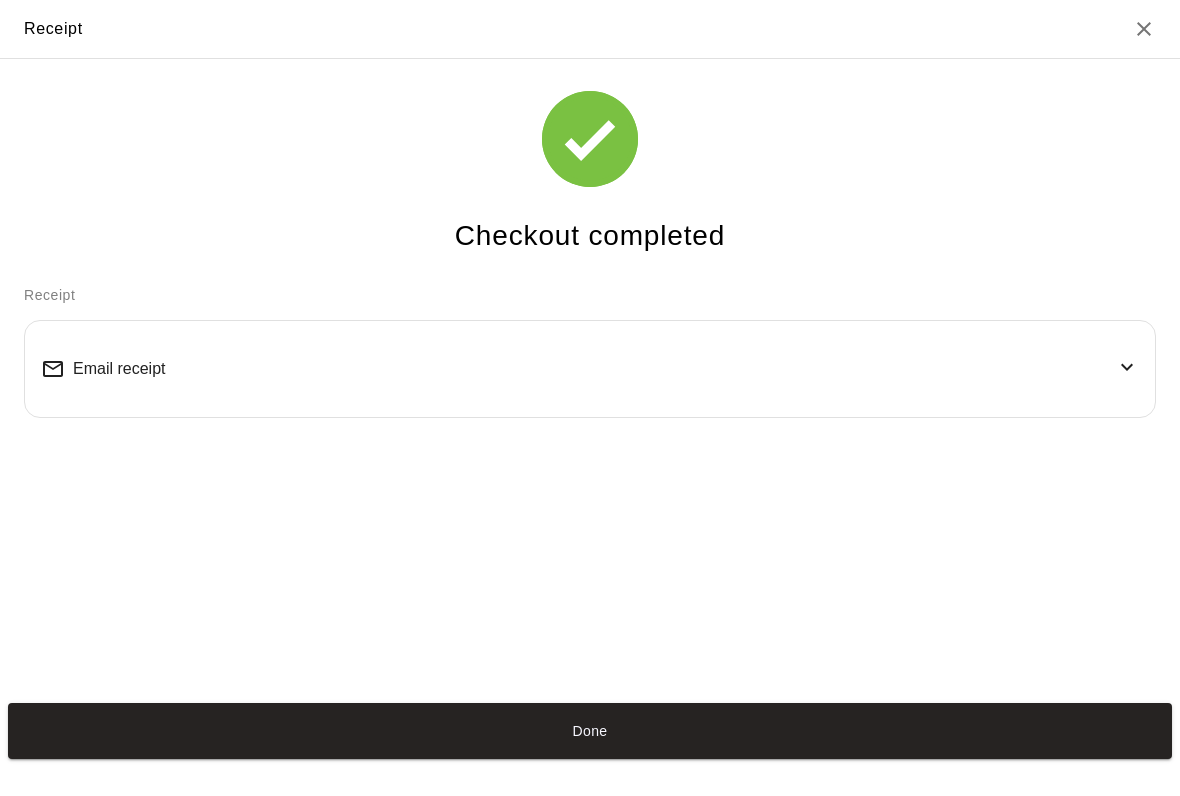 click on "Done" at bounding box center (590, 731) 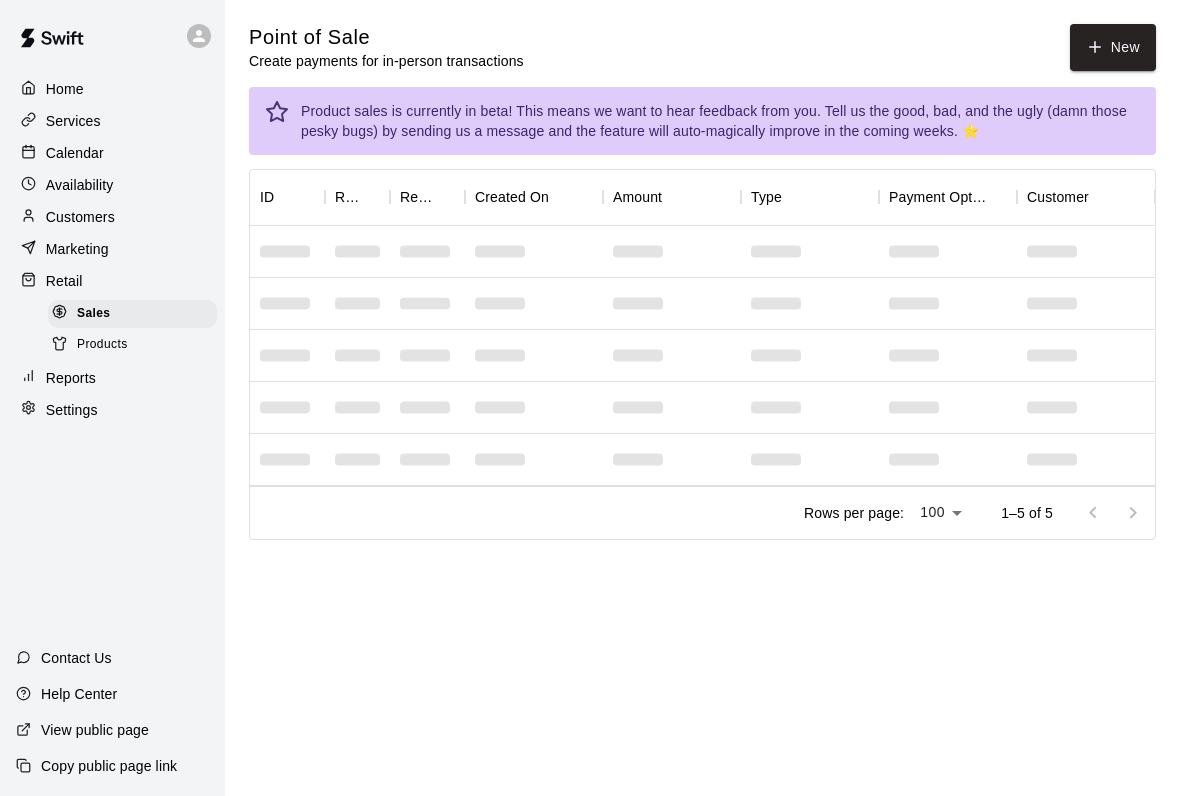 click at bounding box center (427, 304) 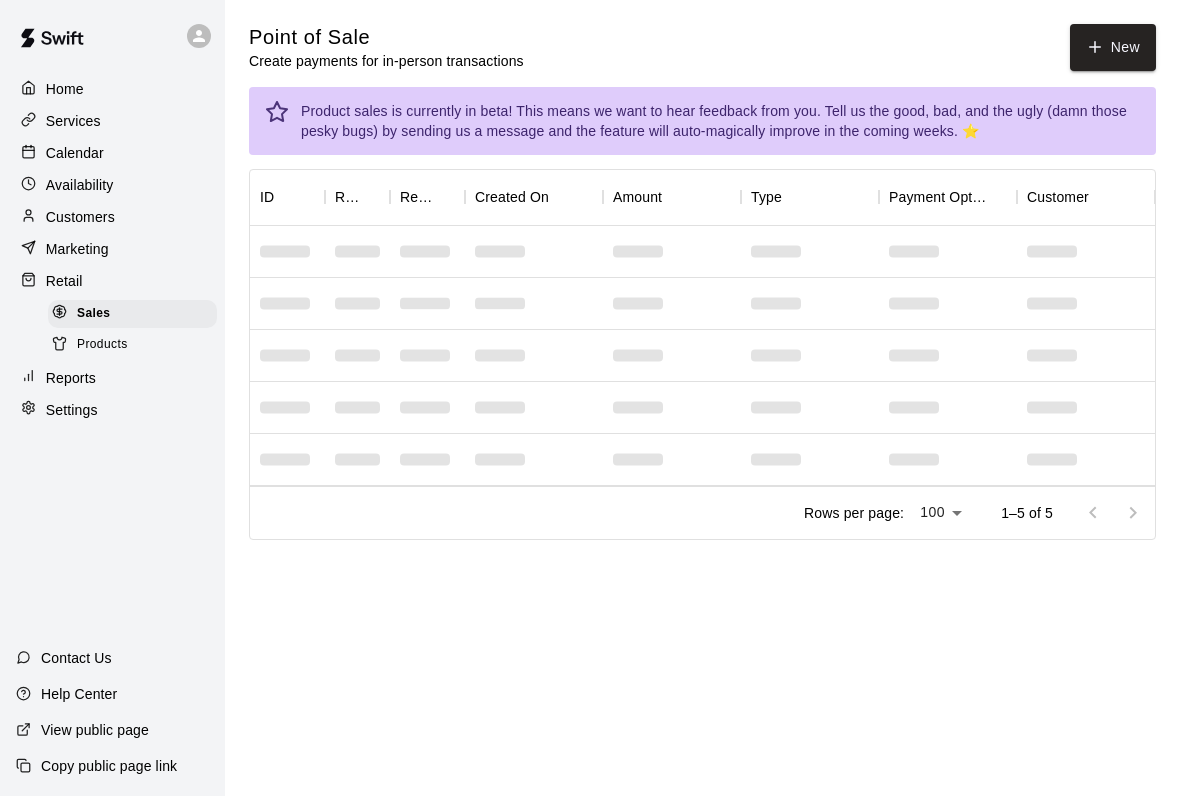click at bounding box center [534, 304] 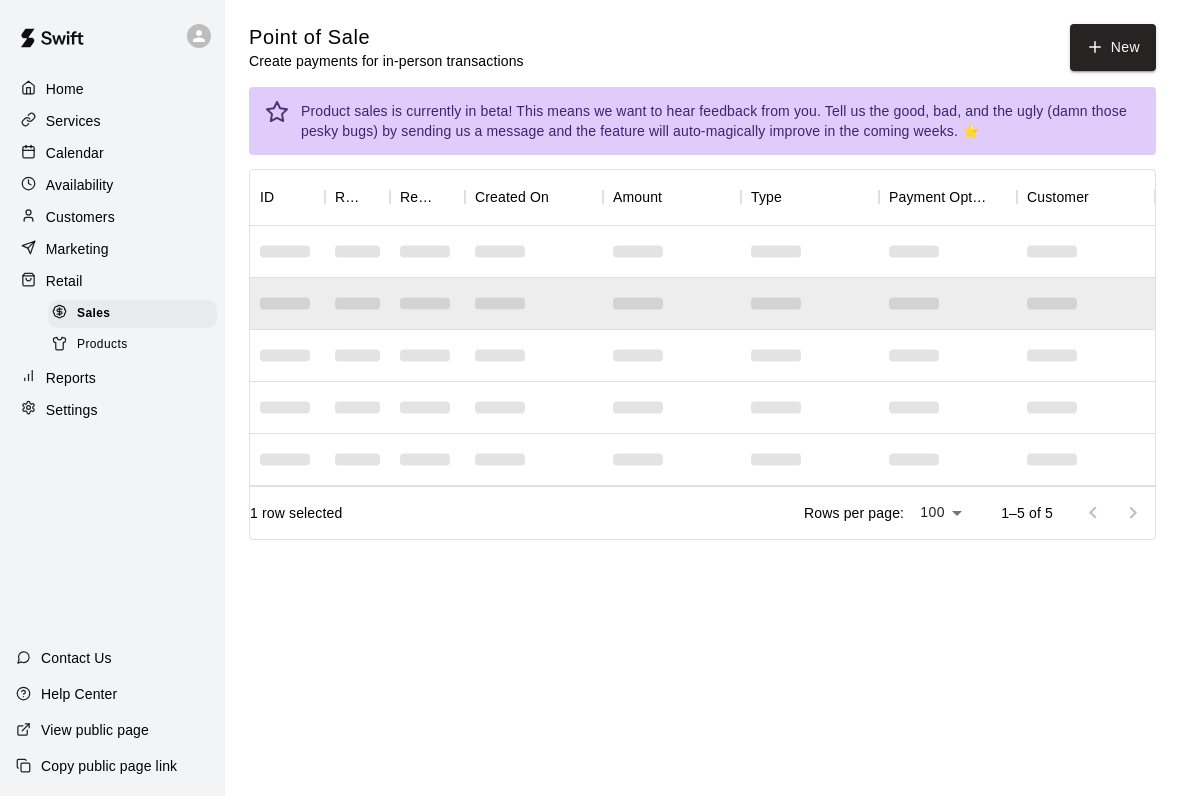 click at bounding box center (534, 304) 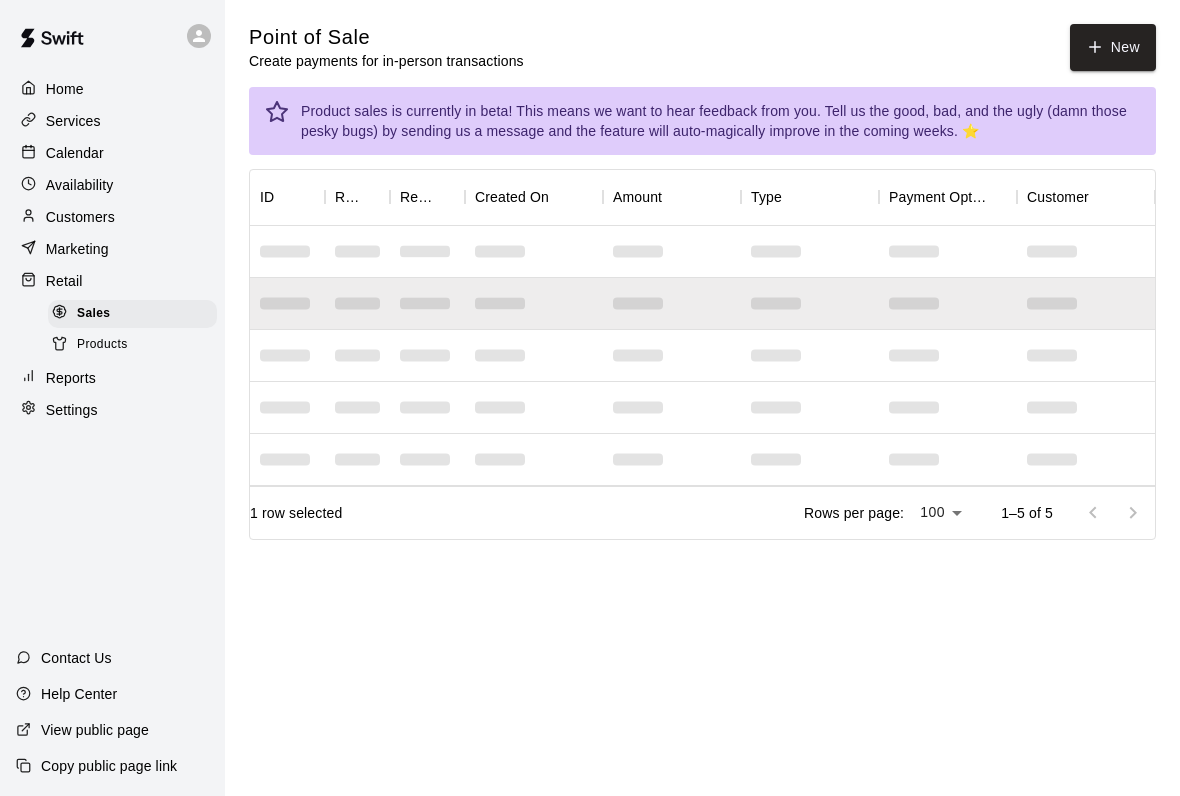 click at bounding box center [427, 252] 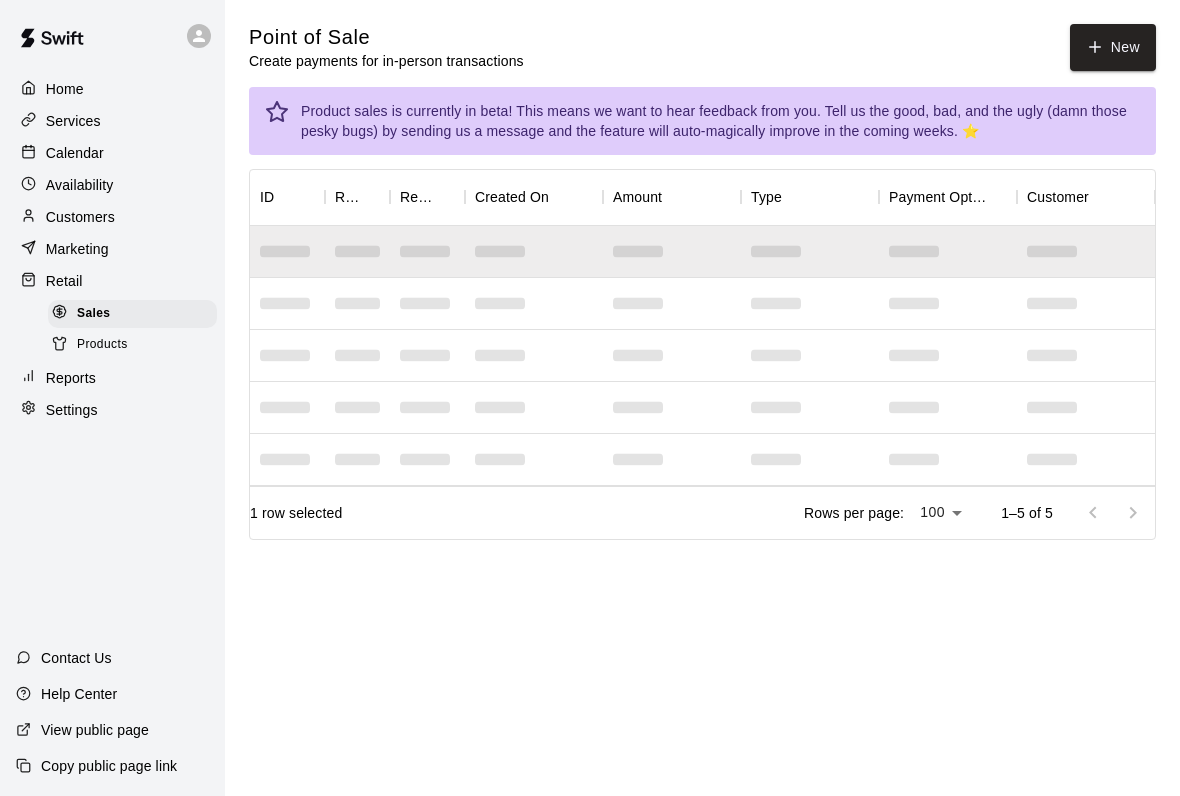 click on "New" at bounding box center (1113, 47) 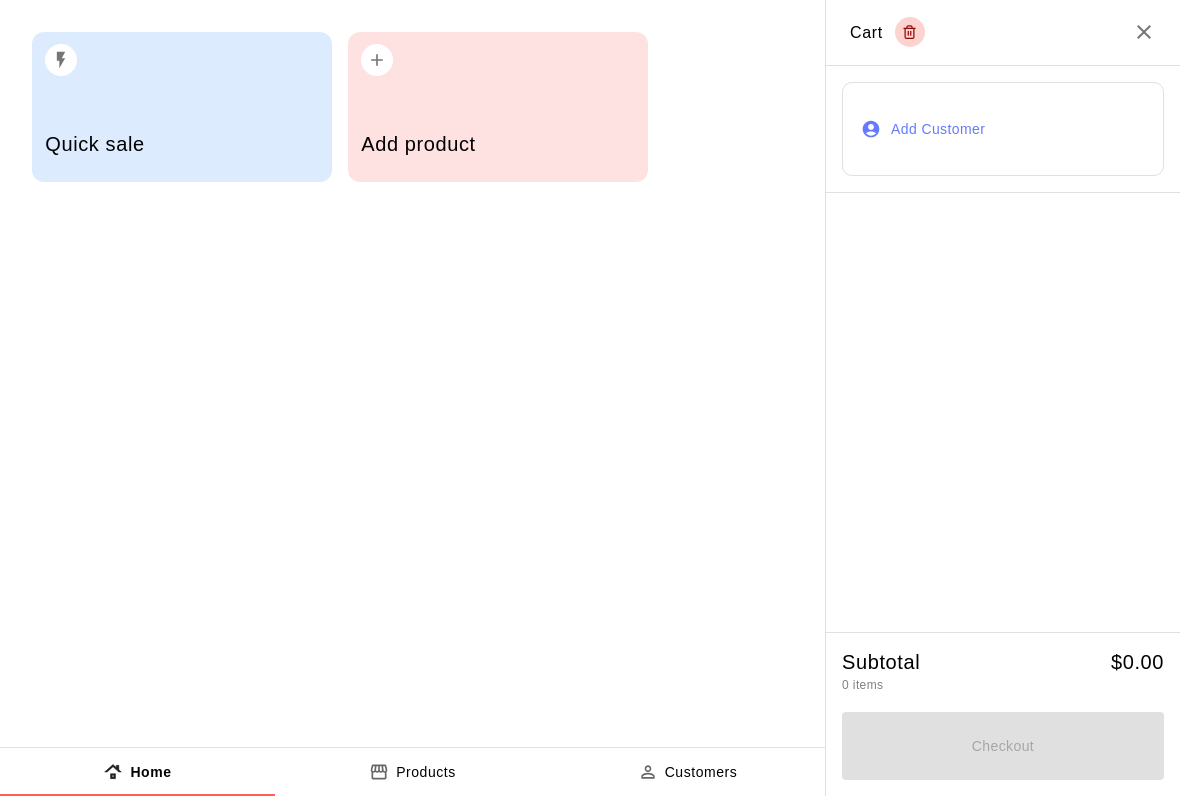 click on "Add product" at bounding box center [497, 144] 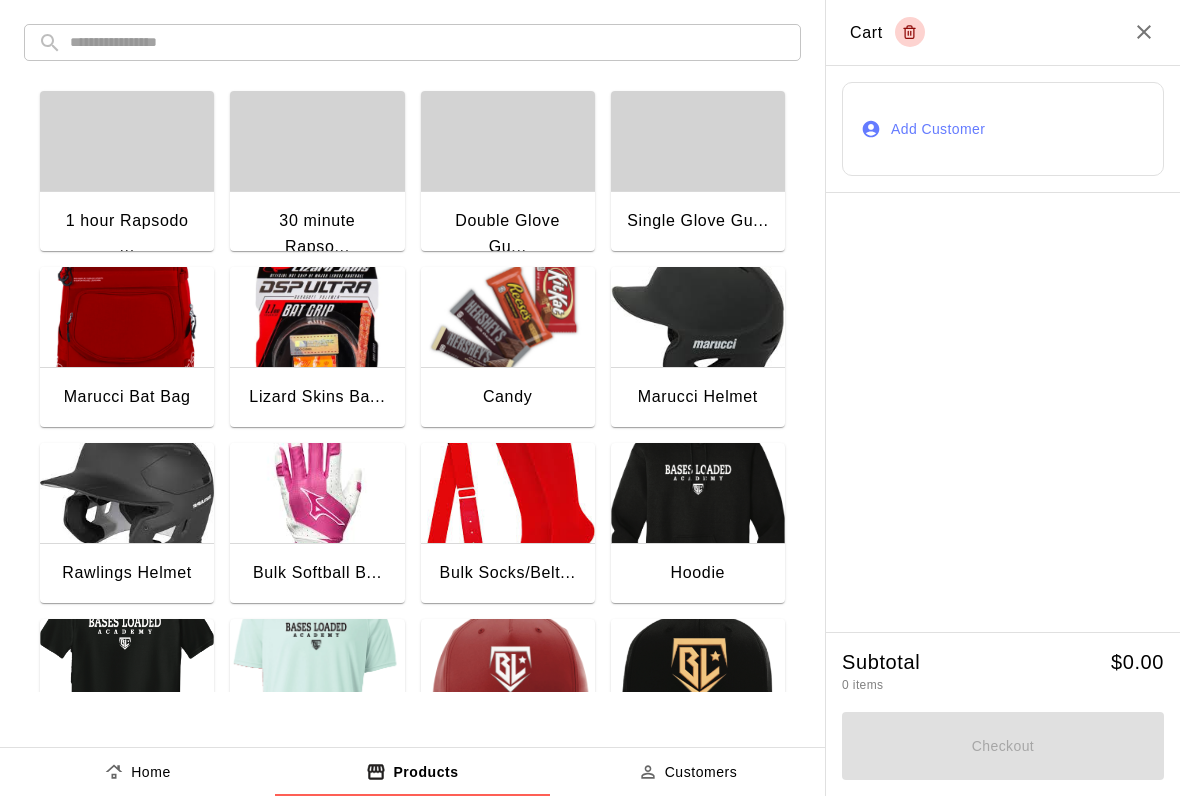 click at bounding box center (508, 317) 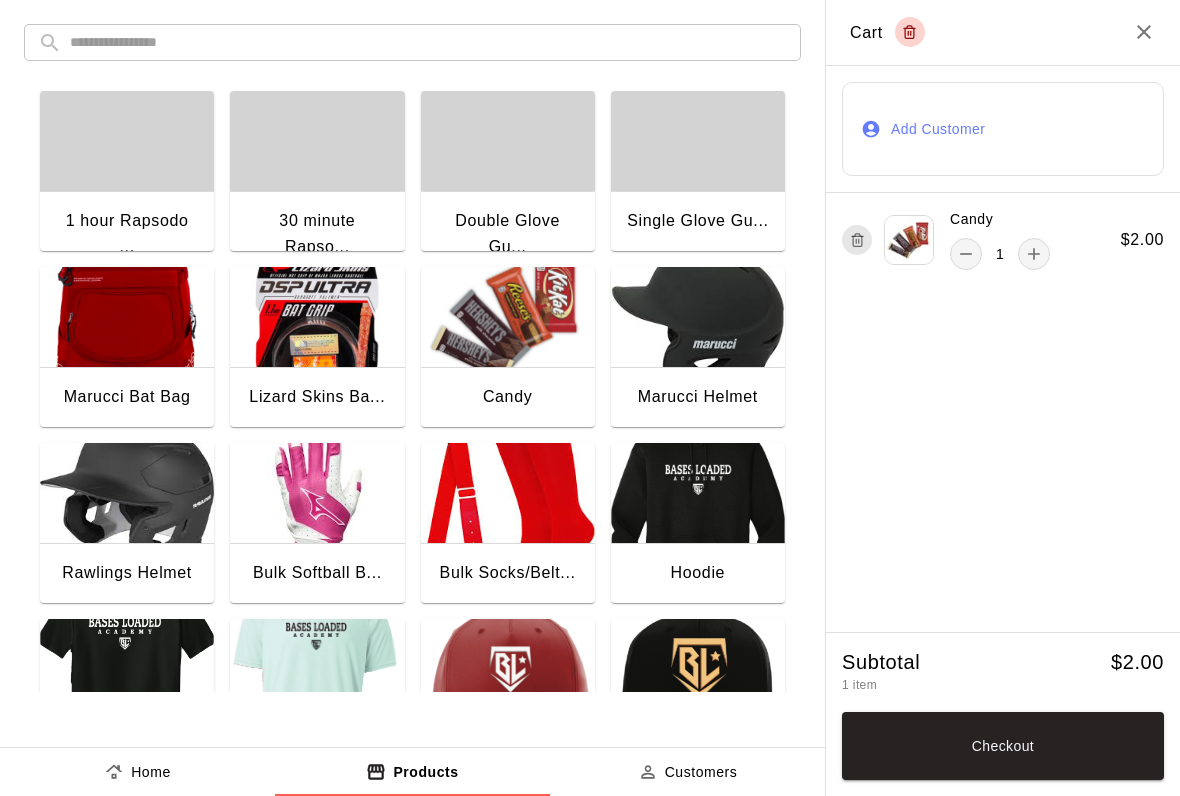 click 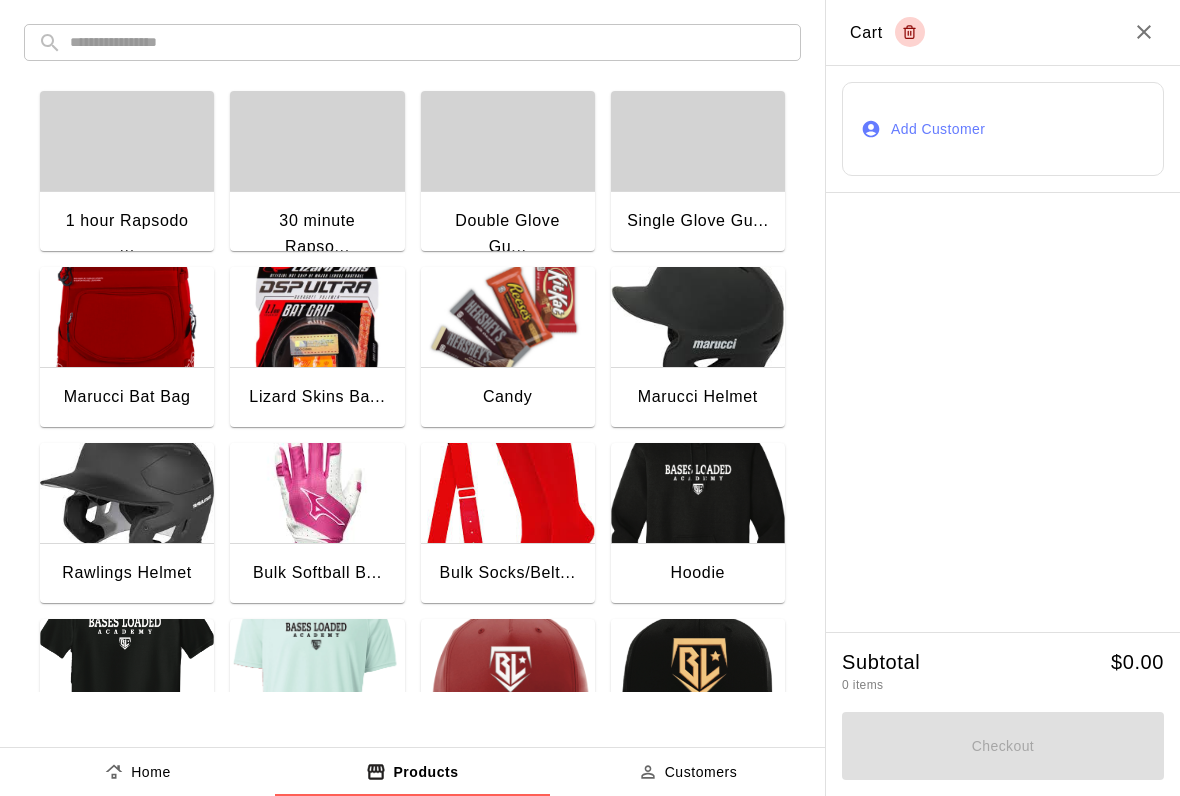 click 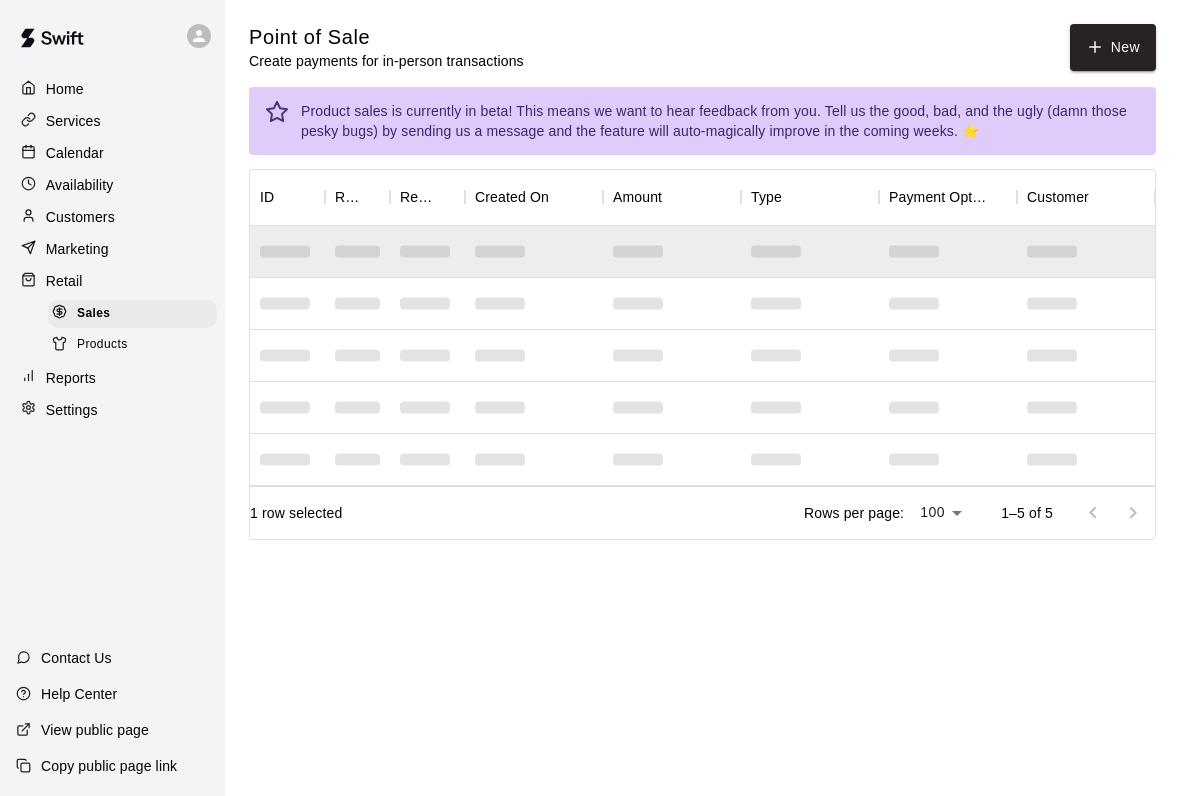 click on "Home" at bounding box center (112, 89) 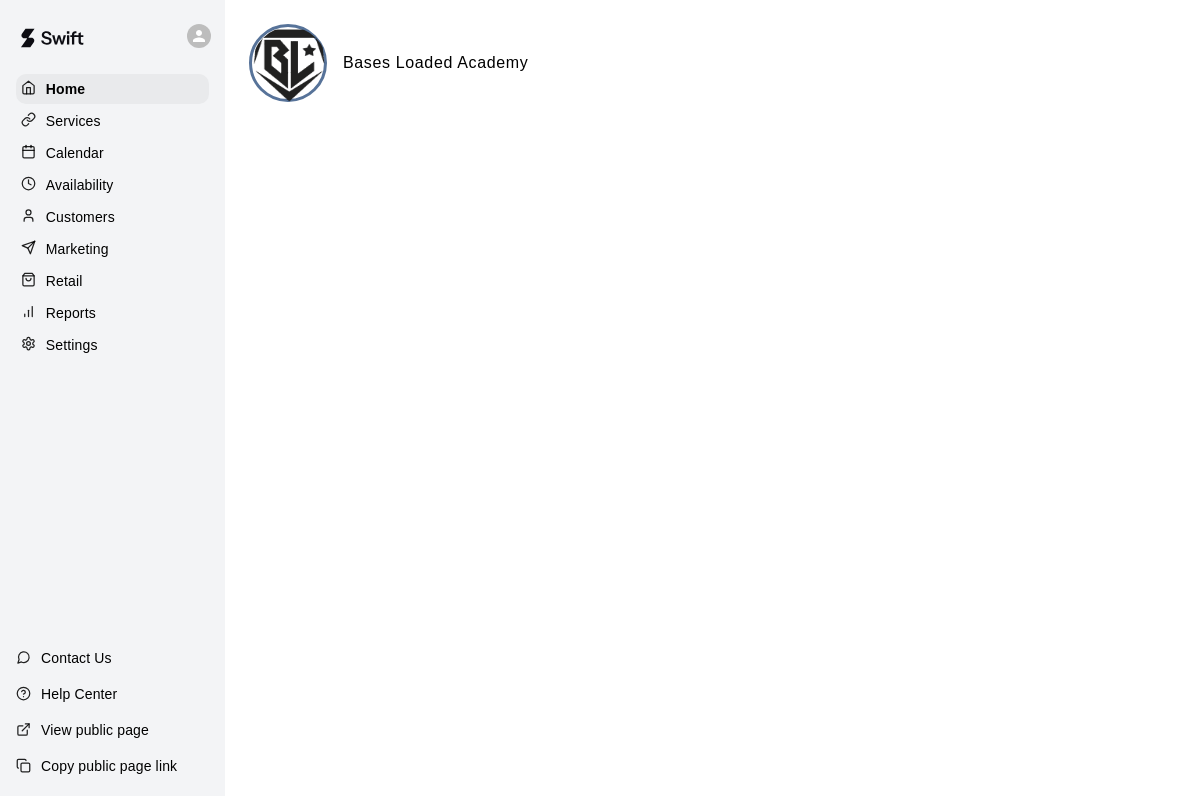 click on "Retail" at bounding box center [112, 281] 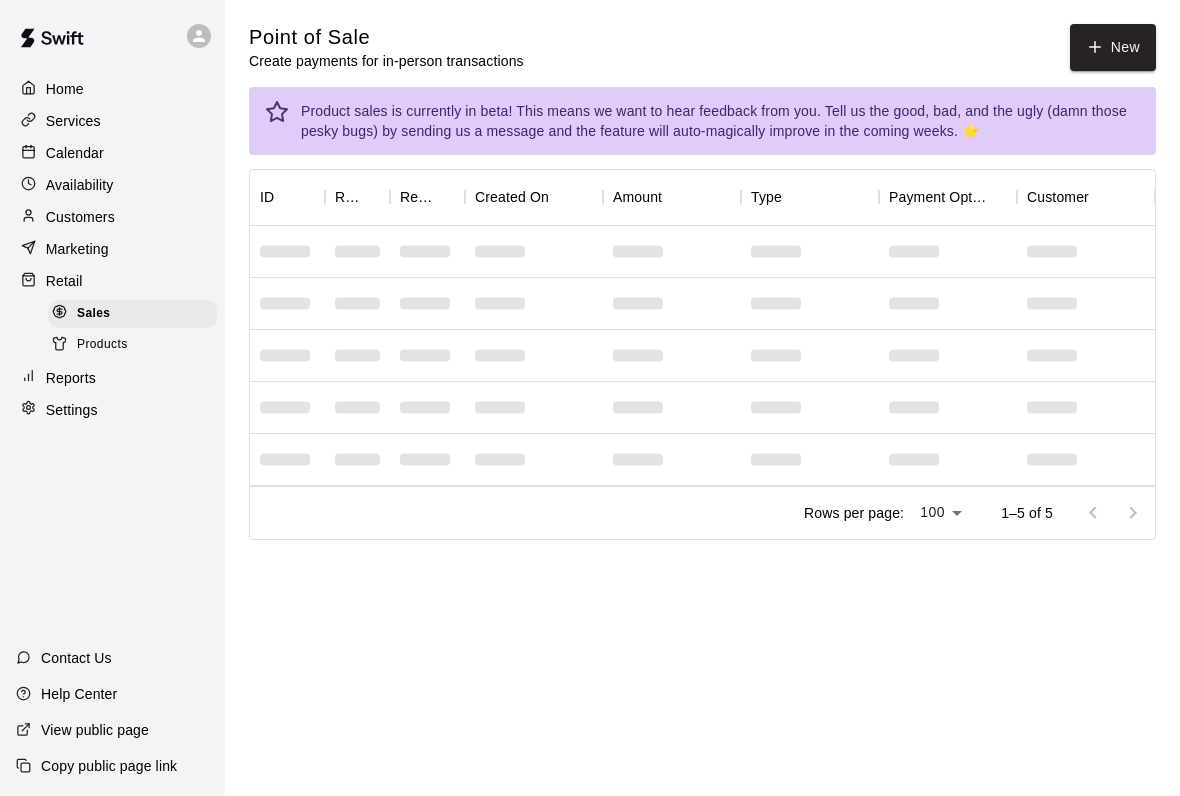 click on "New" at bounding box center [1113, 47] 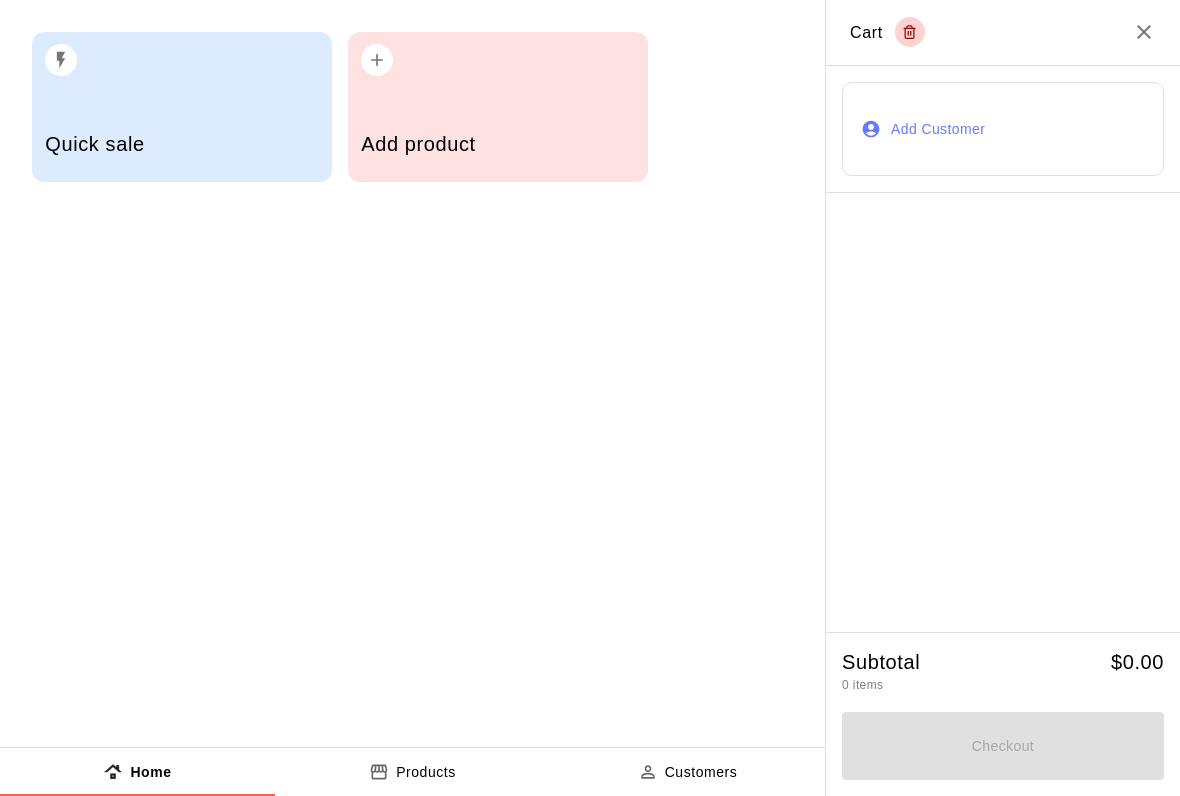 click on "Add product" at bounding box center [498, 107] 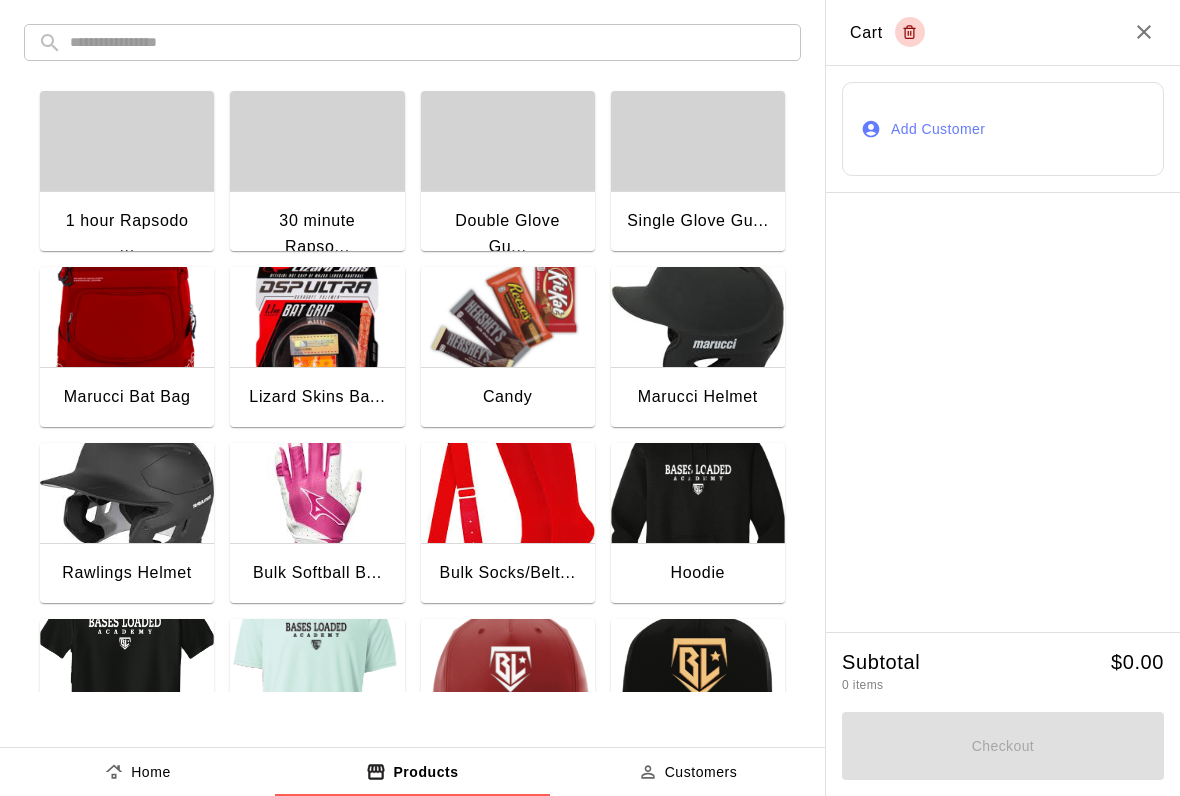 click at bounding box center (508, 317) 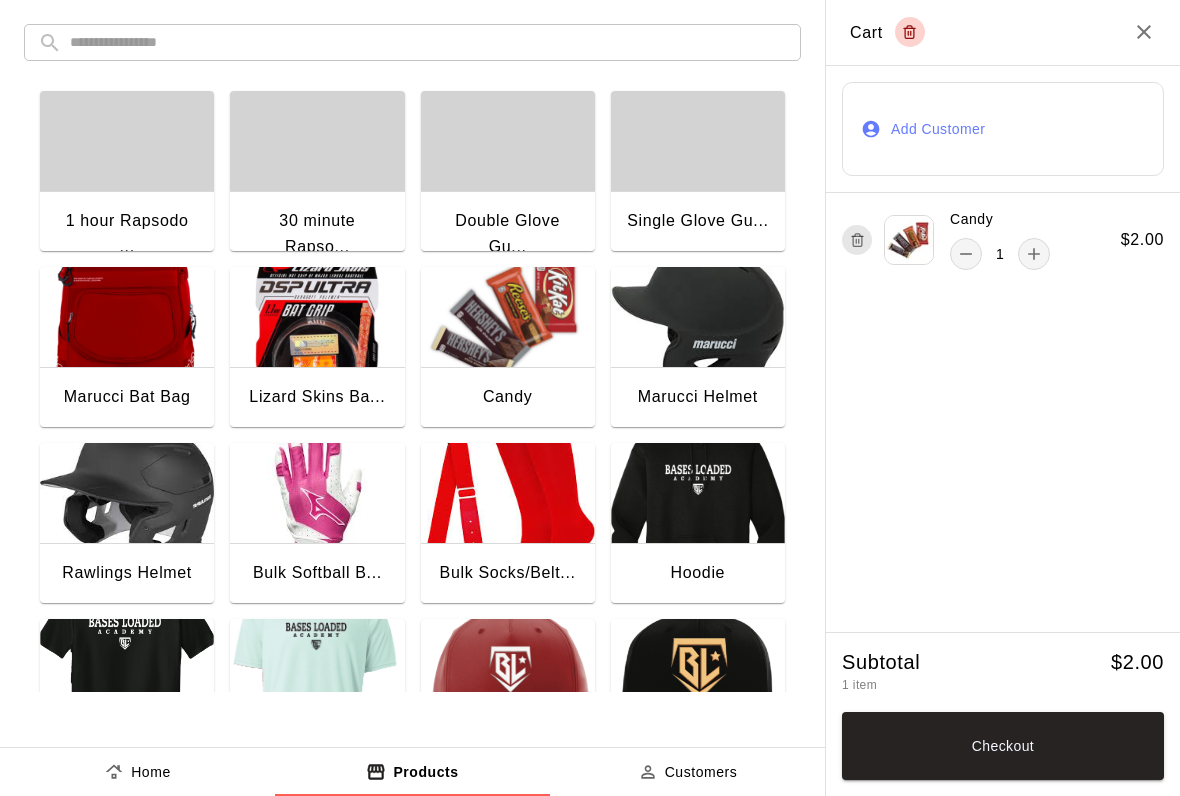 click on "Checkout" at bounding box center [1003, 746] 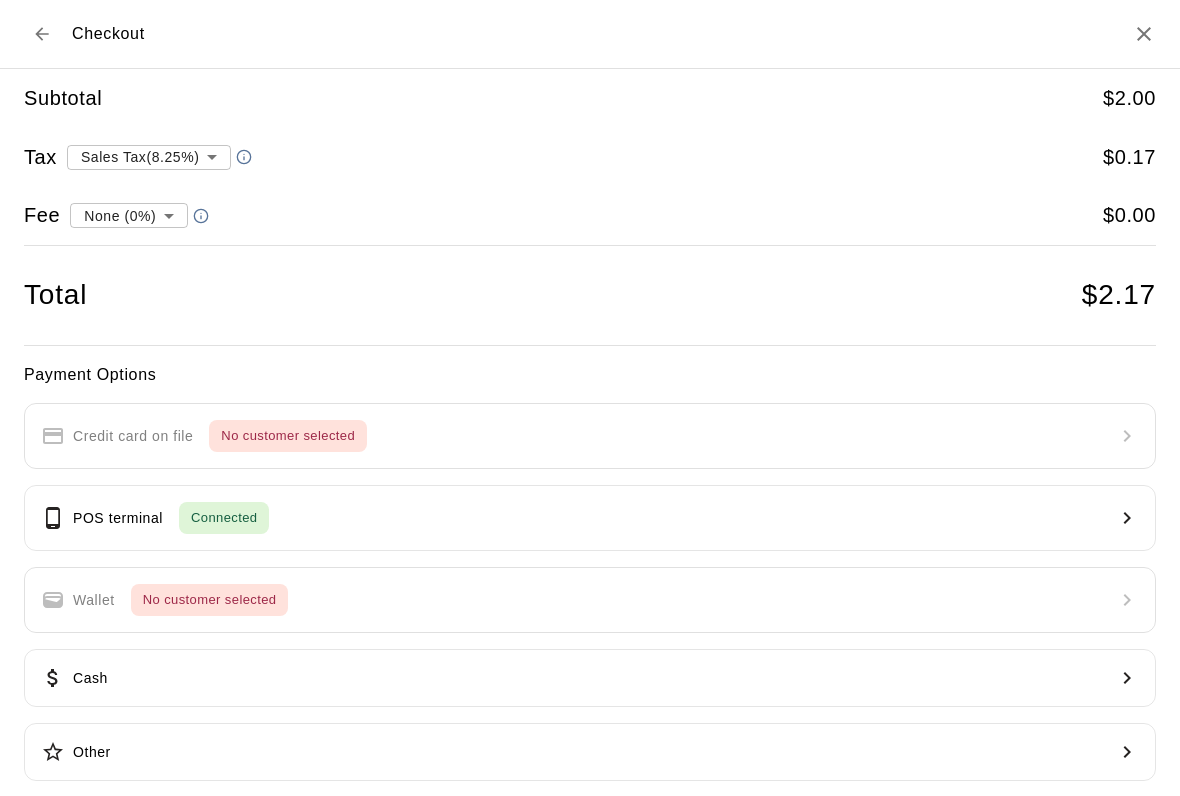 click on "POS terminal Connected" at bounding box center (590, 518) 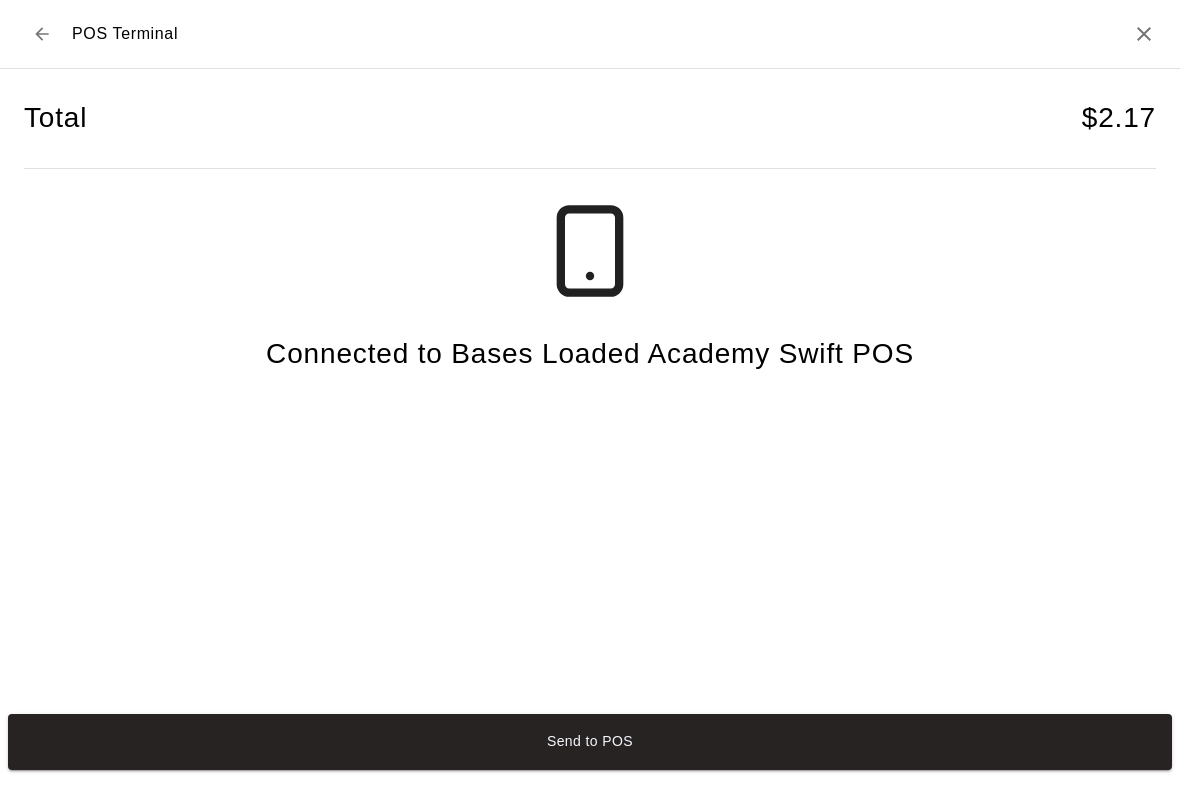 click on "Send to POS" at bounding box center [590, 742] 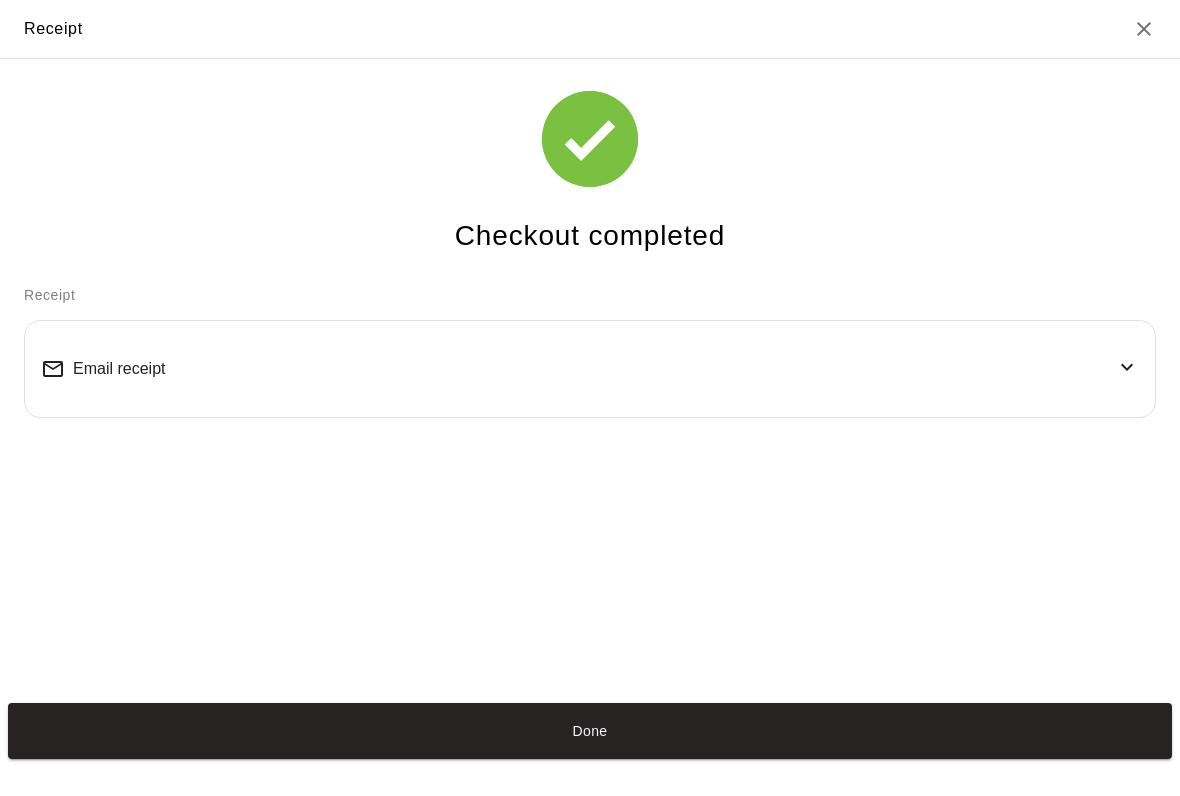 click on "Done" at bounding box center [590, 731] 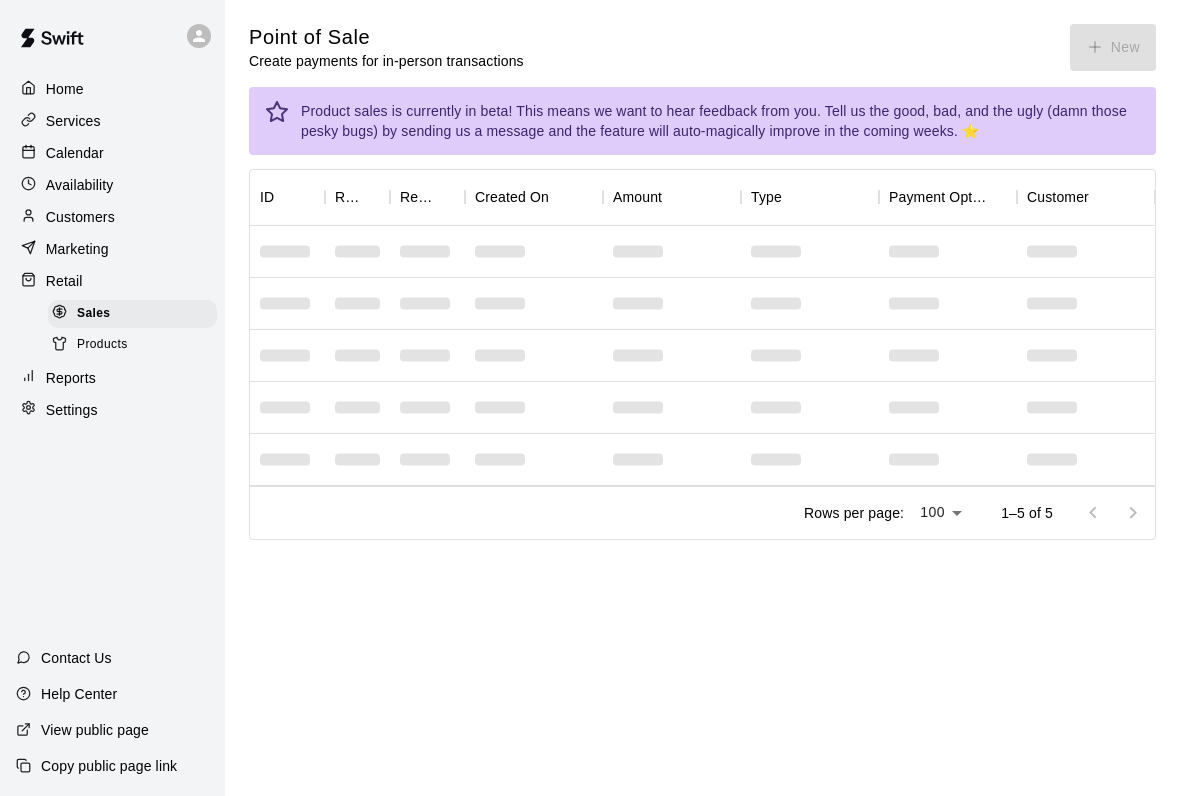 click on "Home" at bounding box center (65, 89) 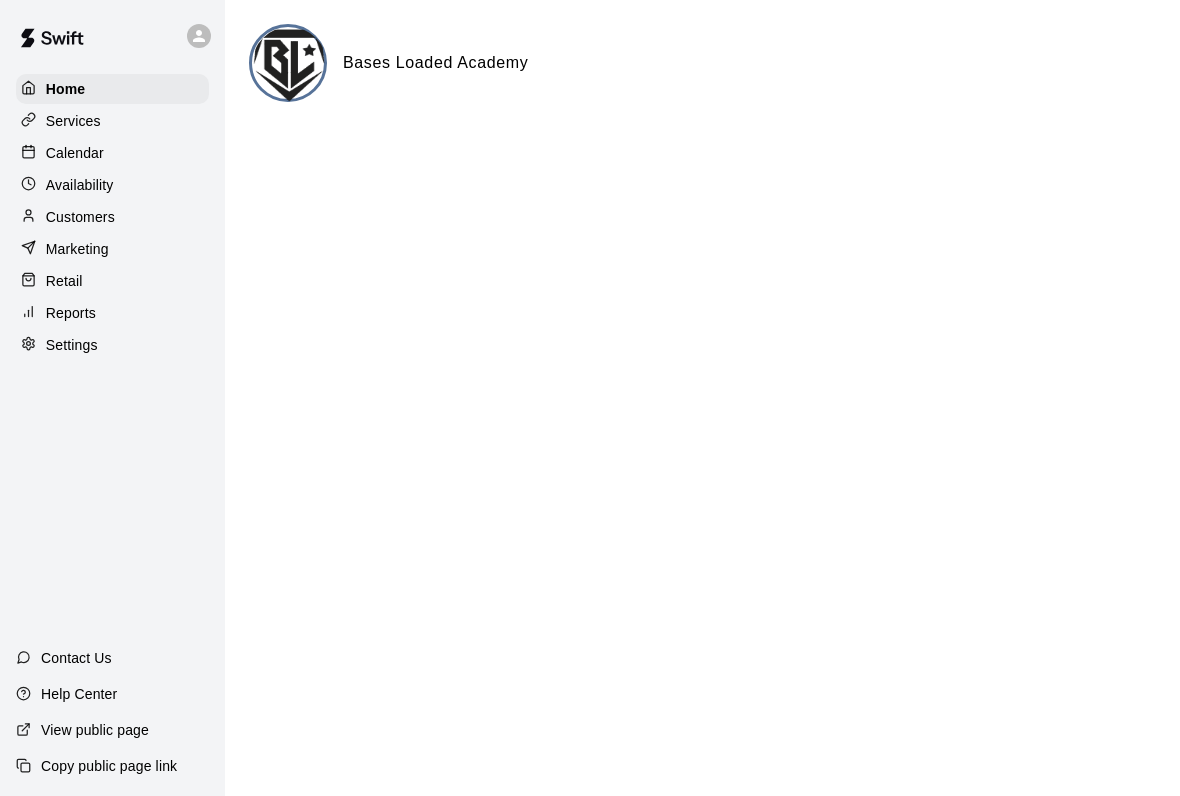 click on "Retail" at bounding box center (112, 281) 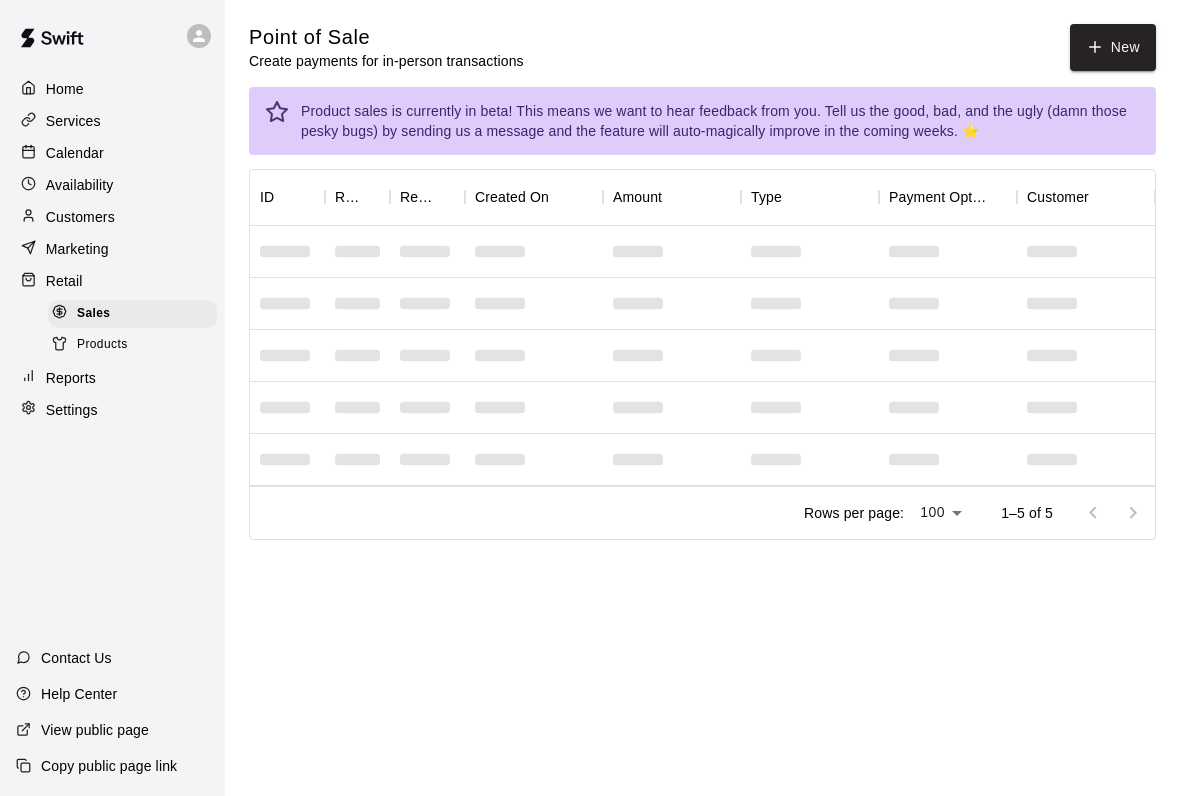 click on "Services" at bounding box center [73, 121] 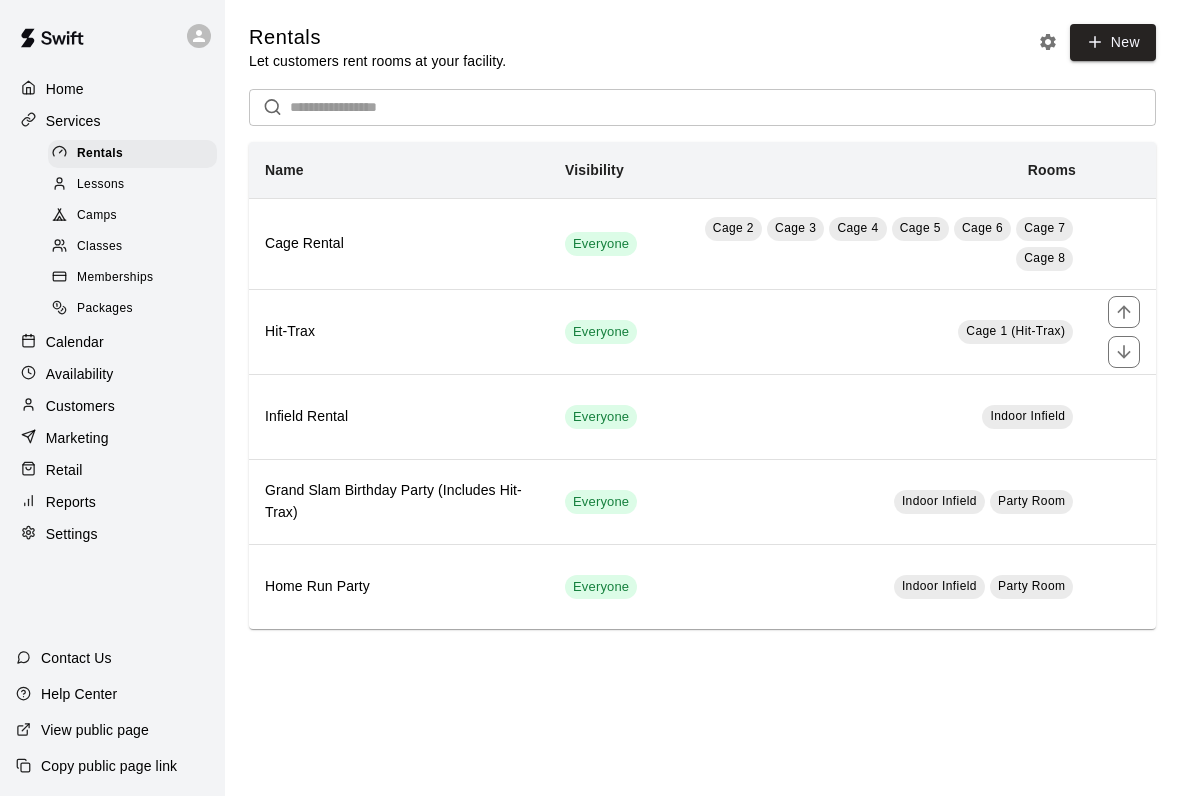 click on "Cage 1 (Hit-Trax)" at bounding box center [872, 332] 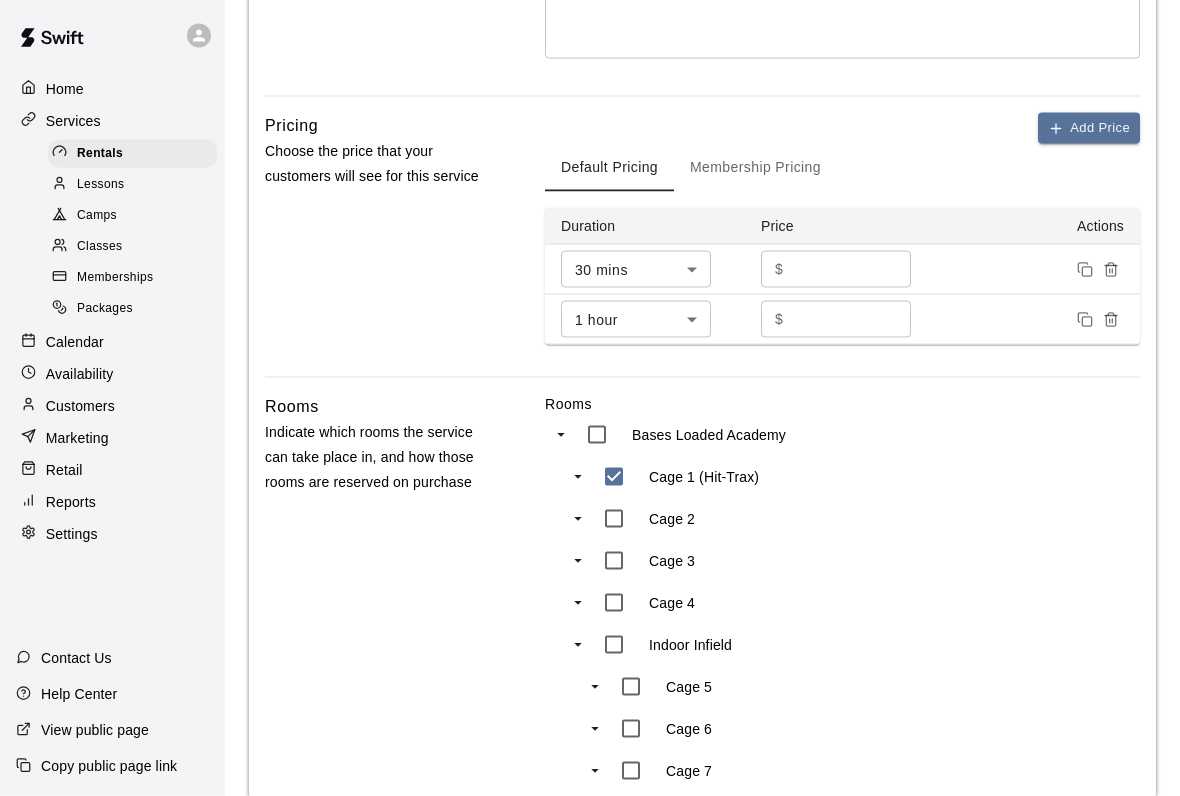 click on "Membership Pricing" at bounding box center [755, 168] 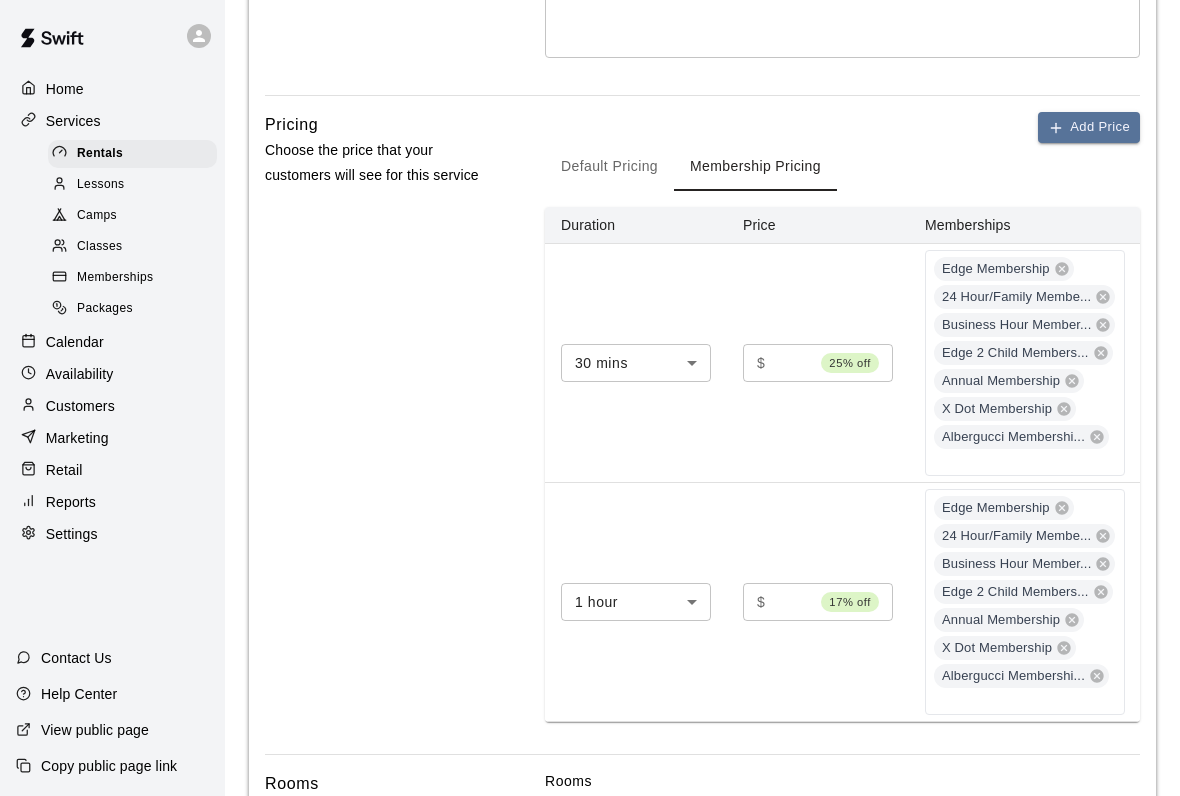 click on "Default Pricing" at bounding box center (609, 167) 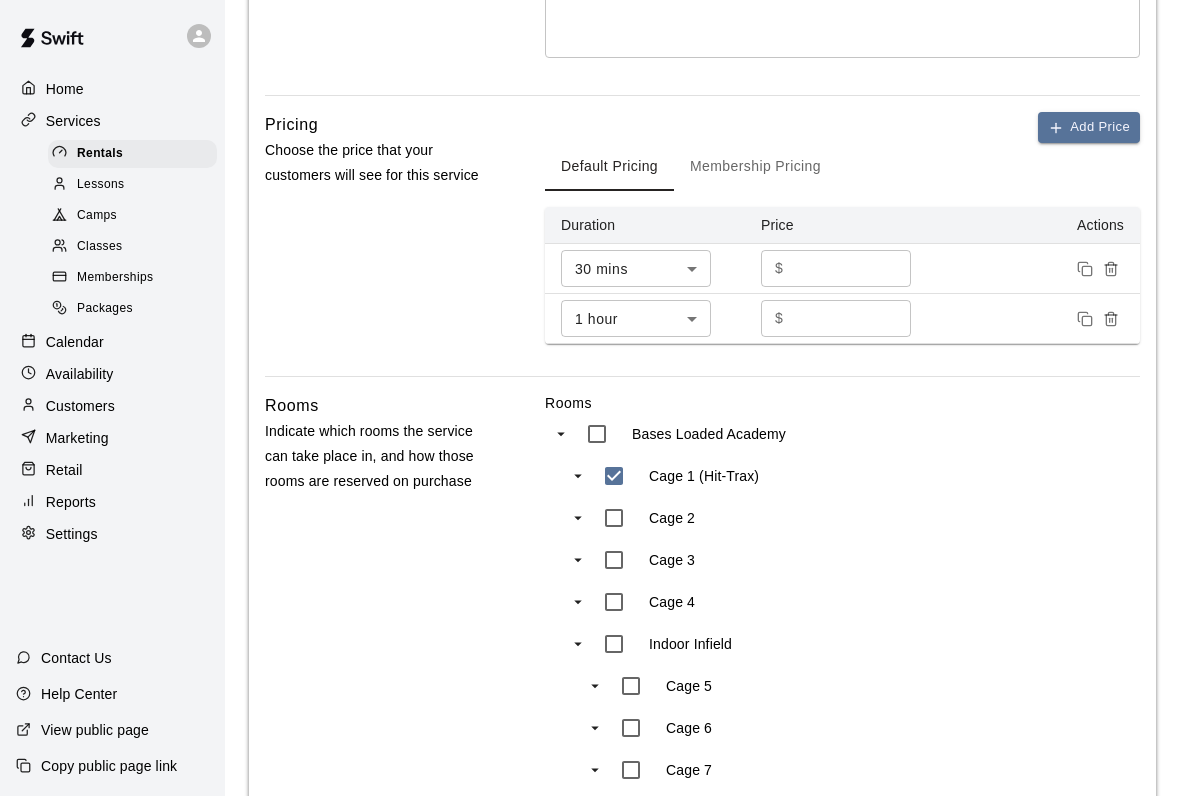 click on "Home" at bounding box center (112, 89) 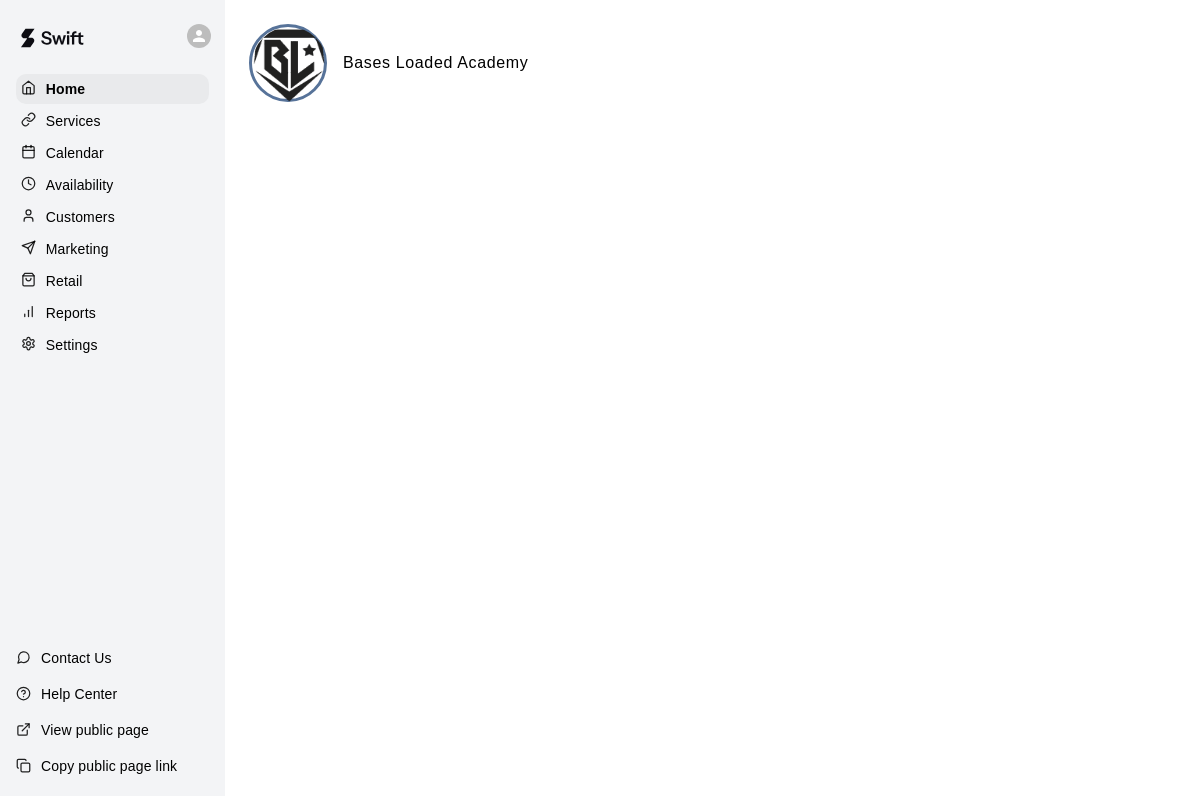 scroll, scrollTop: 0, scrollLeft: 0, axis: both 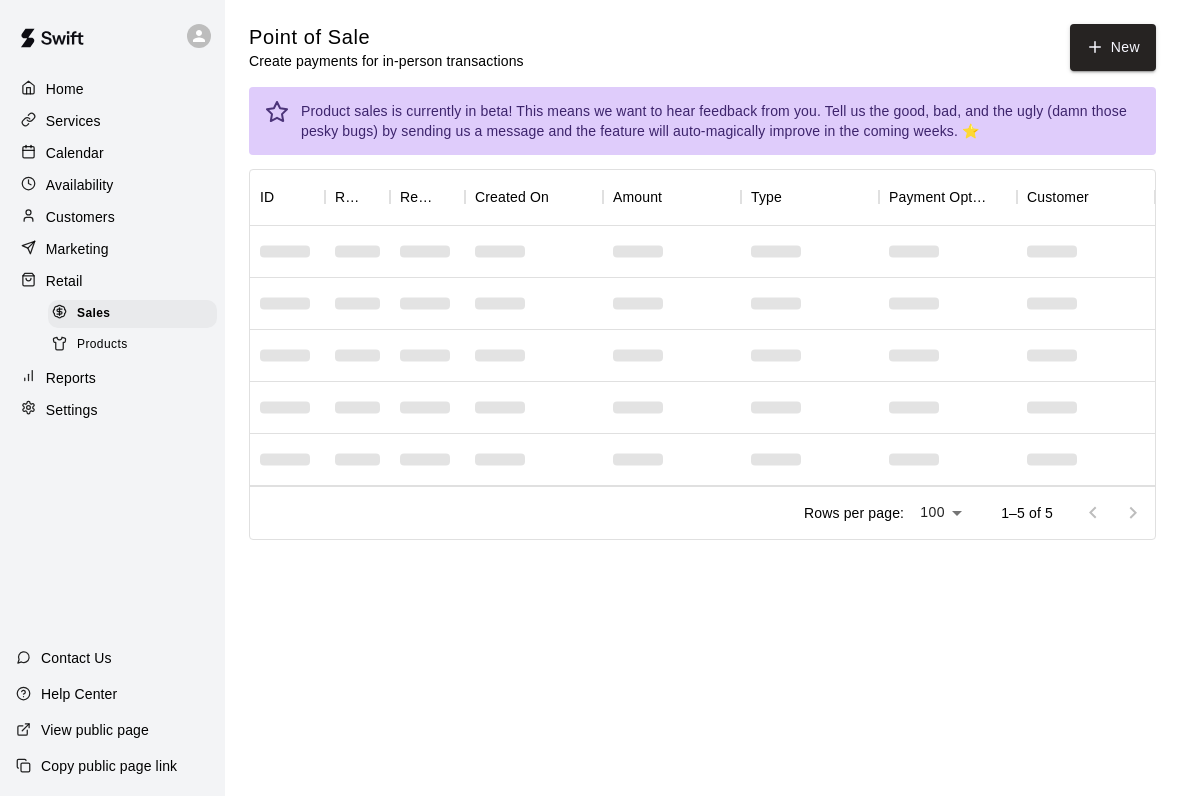 click 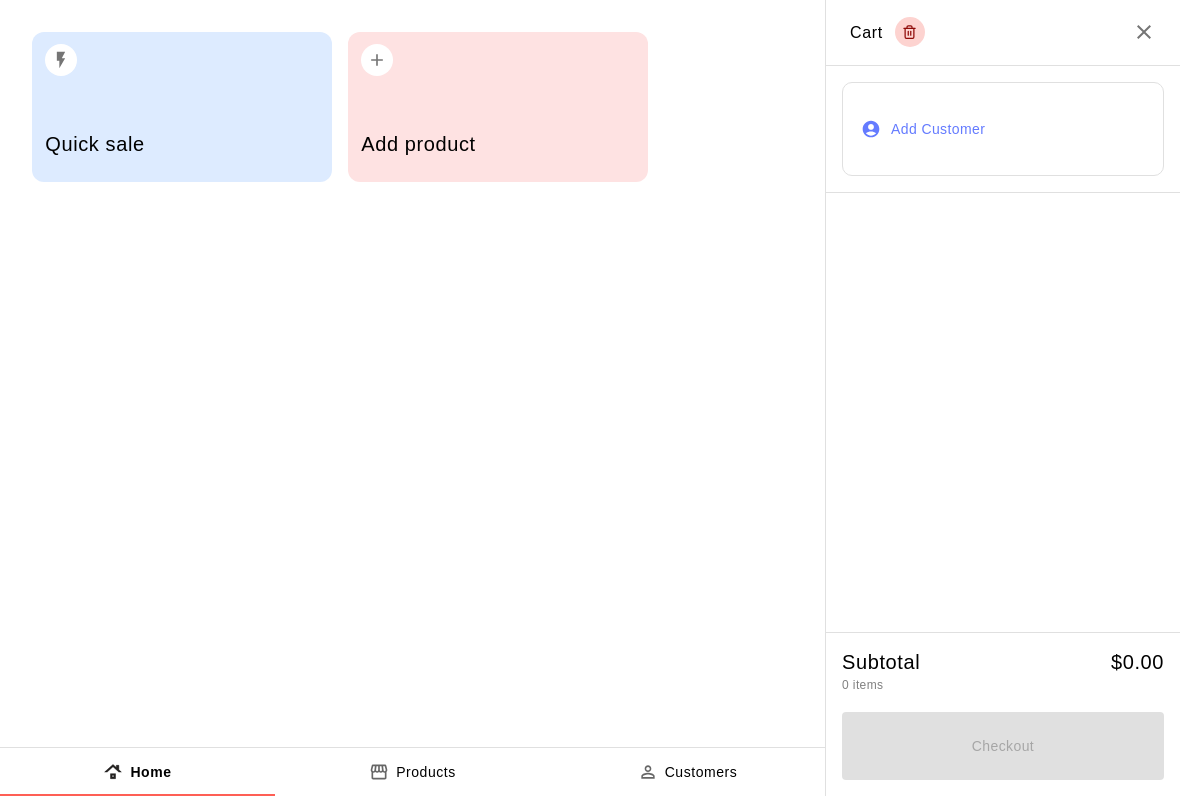 click on "Add product" at bounding box center (498, 107) 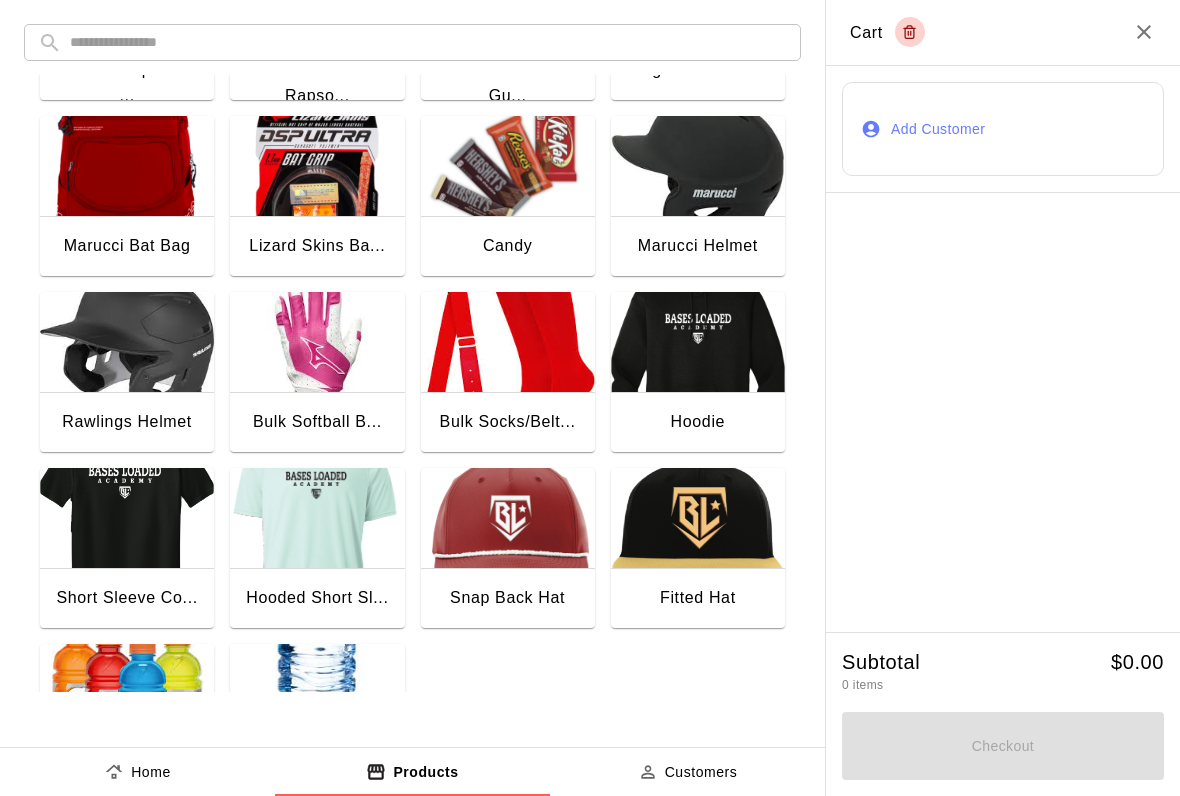 scroll, scrollTop: 150, scrollLeft: 0, axis: vertical 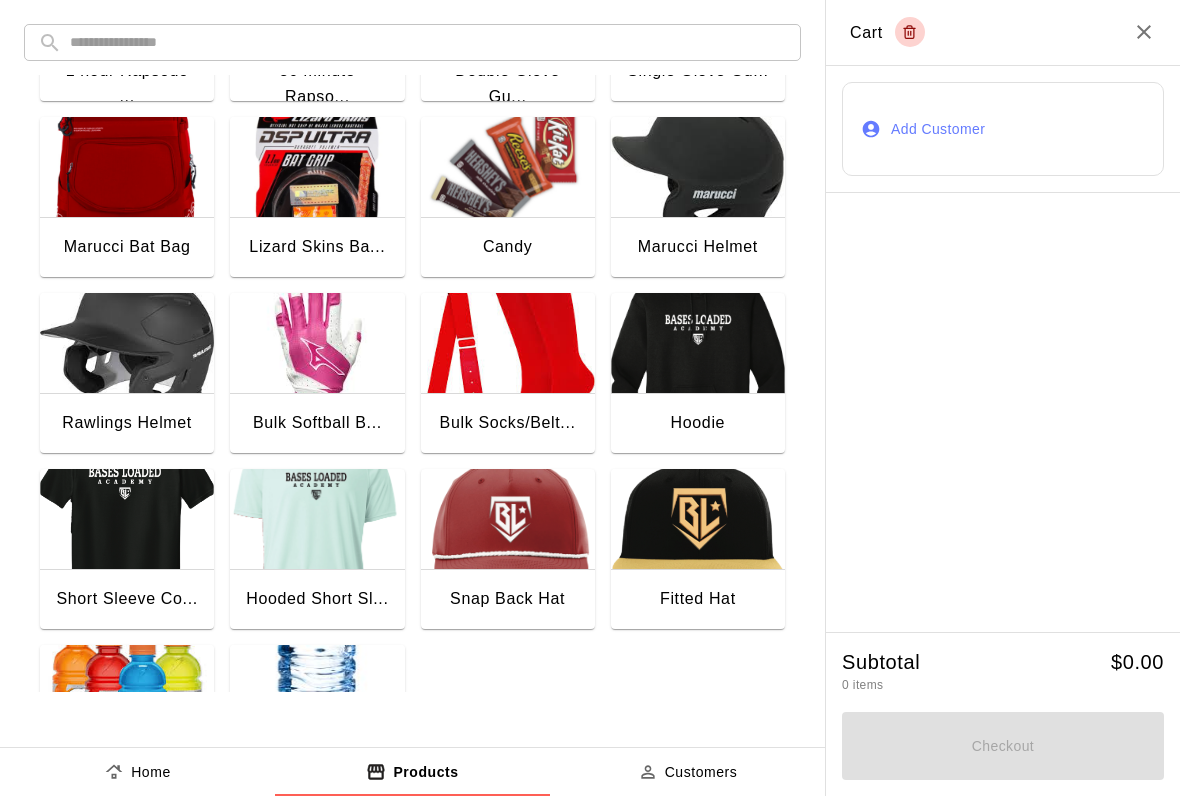 click on "Fitted Hat" at bounding box center (698, 599) 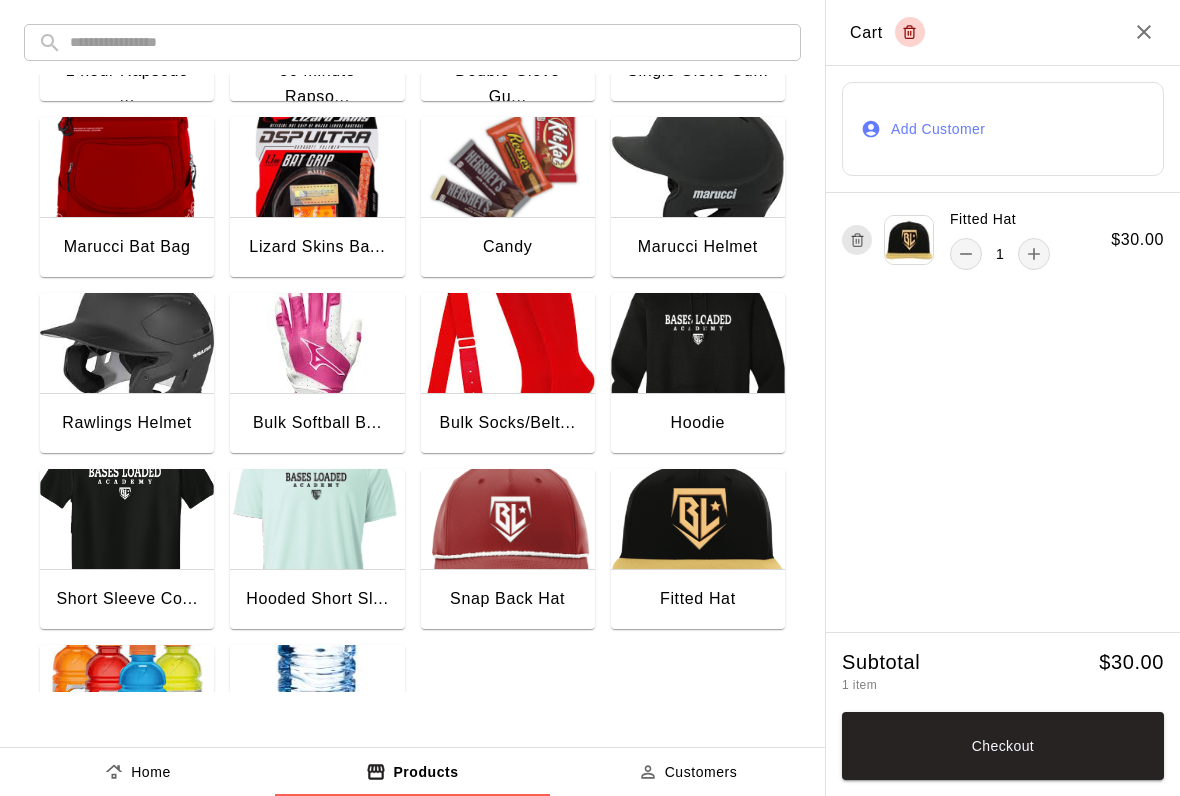 click 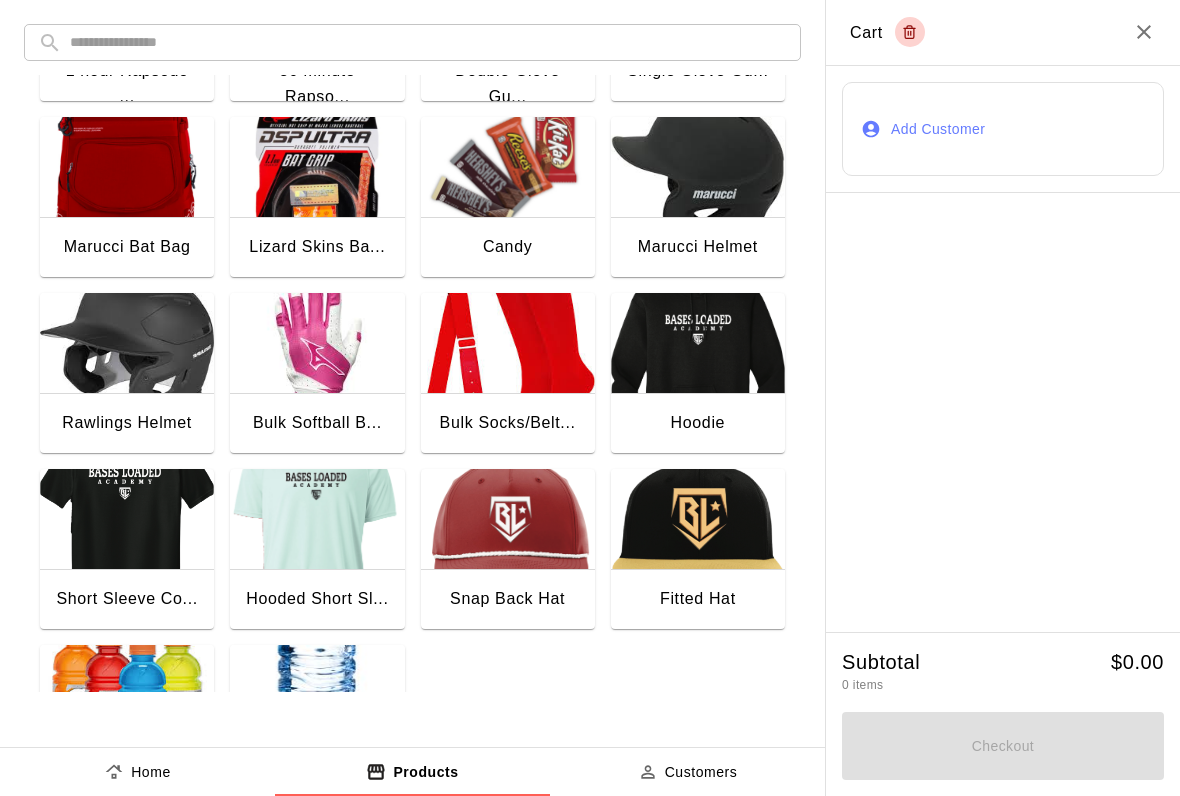 click at bounding box center (508, 519) 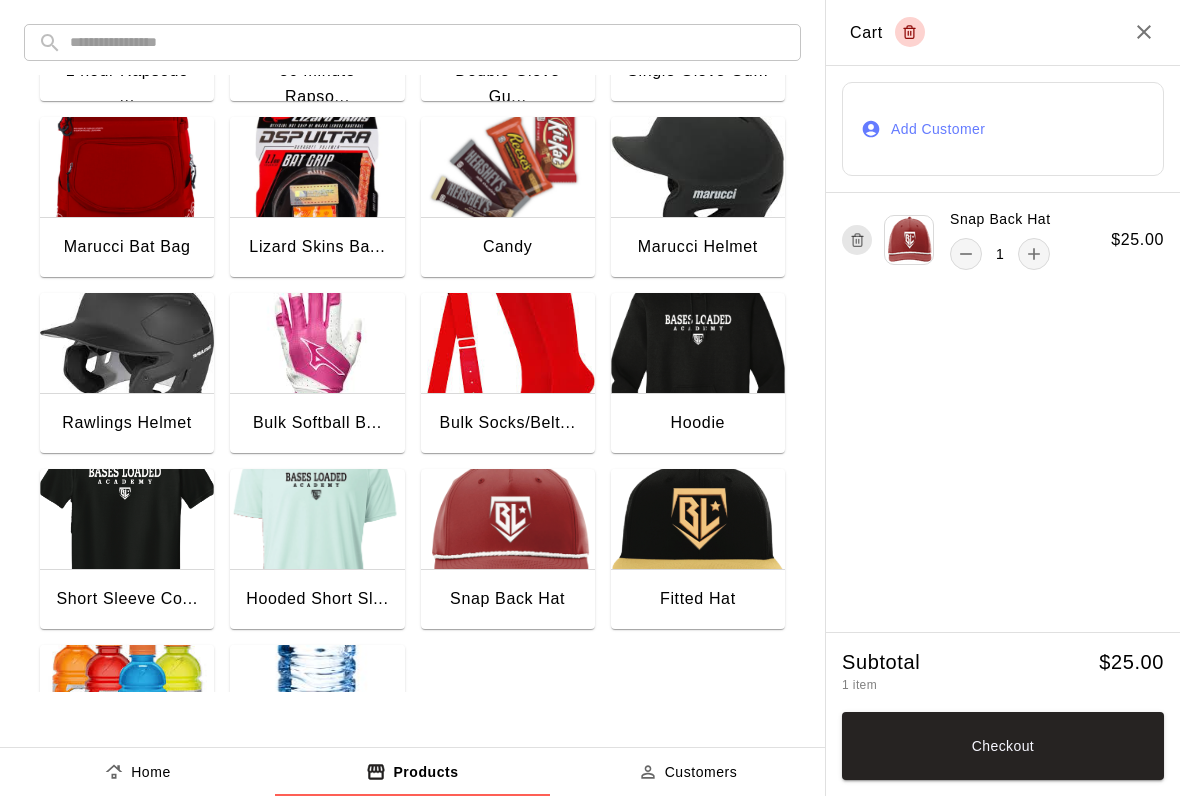 click 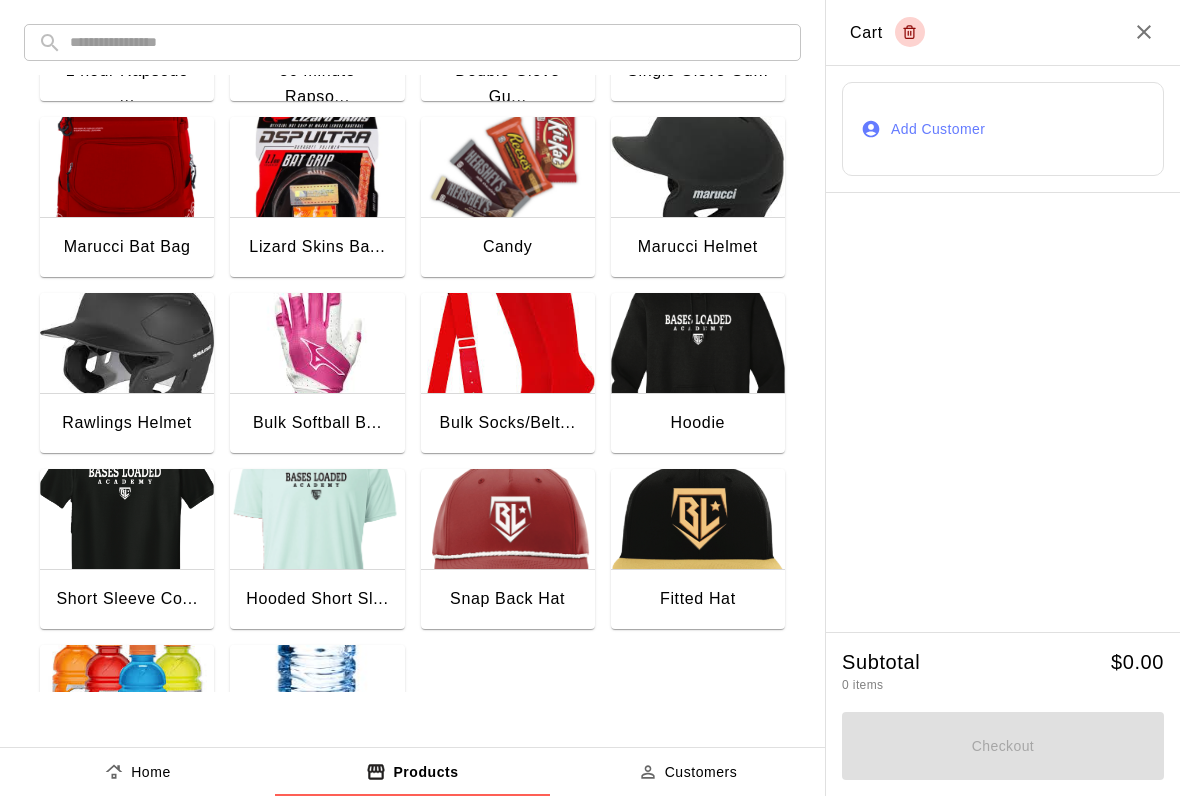 click 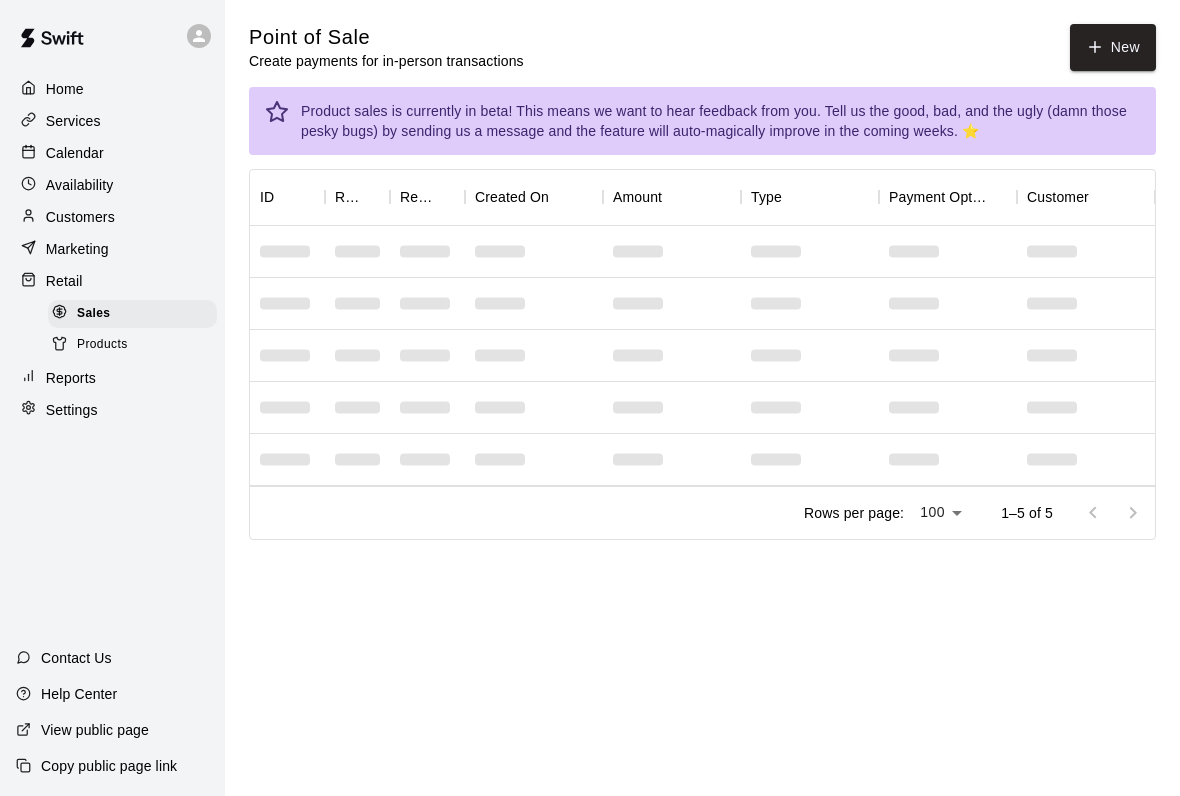 click on "New" at bounding box center (1113, 47) 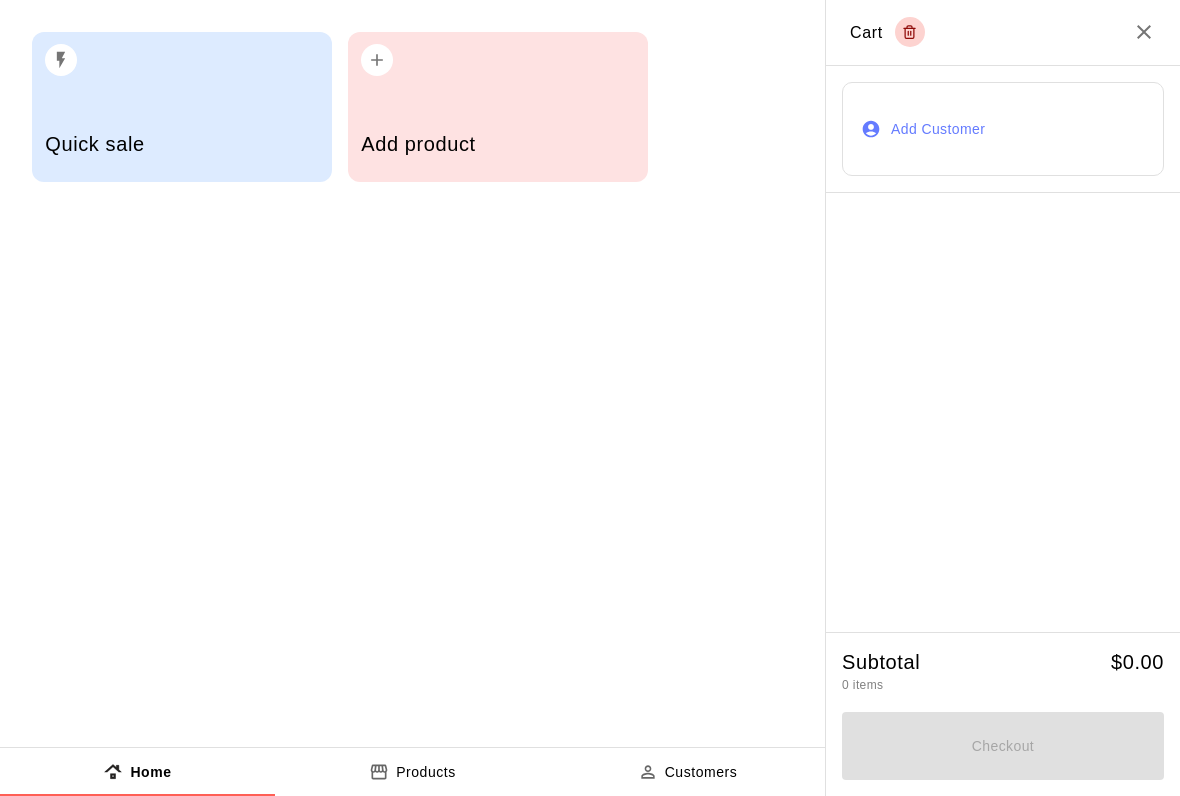 click on "Add product" at bounding box center [498, 107] 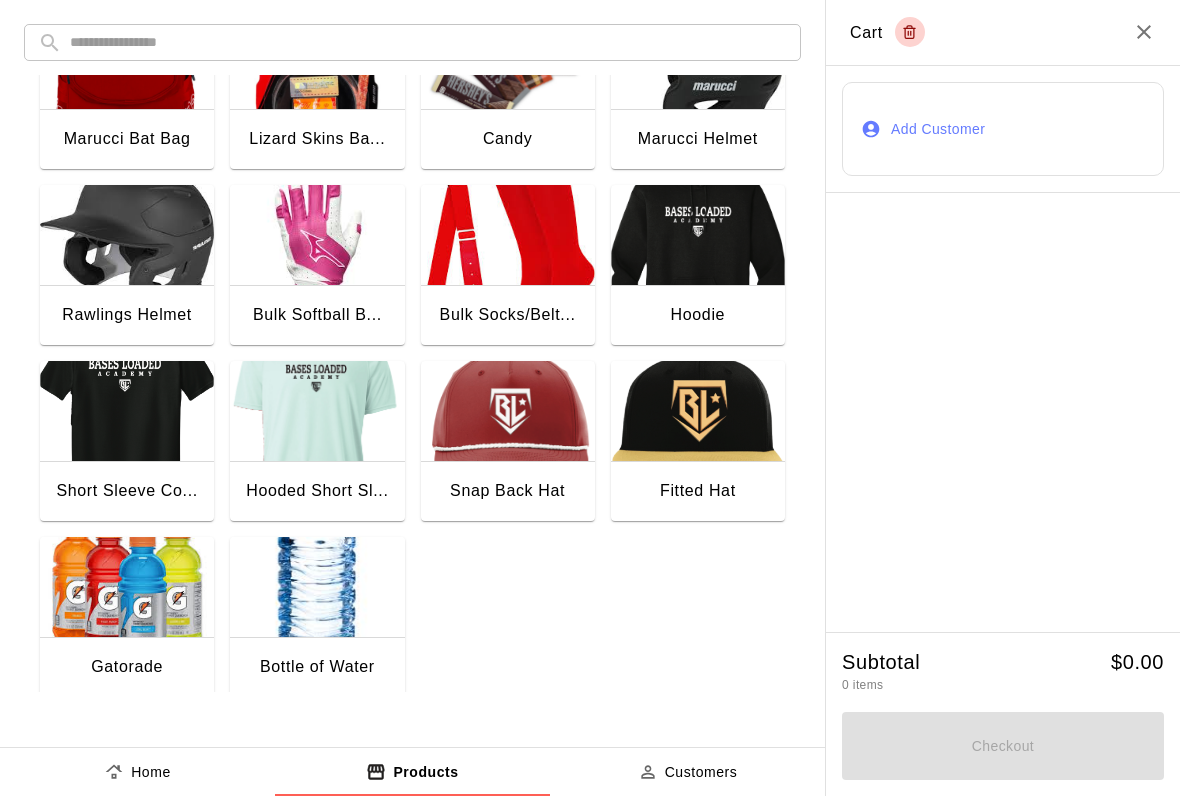 scroll, scrollTop: 257, scrollLeft: 0, axis: vertical 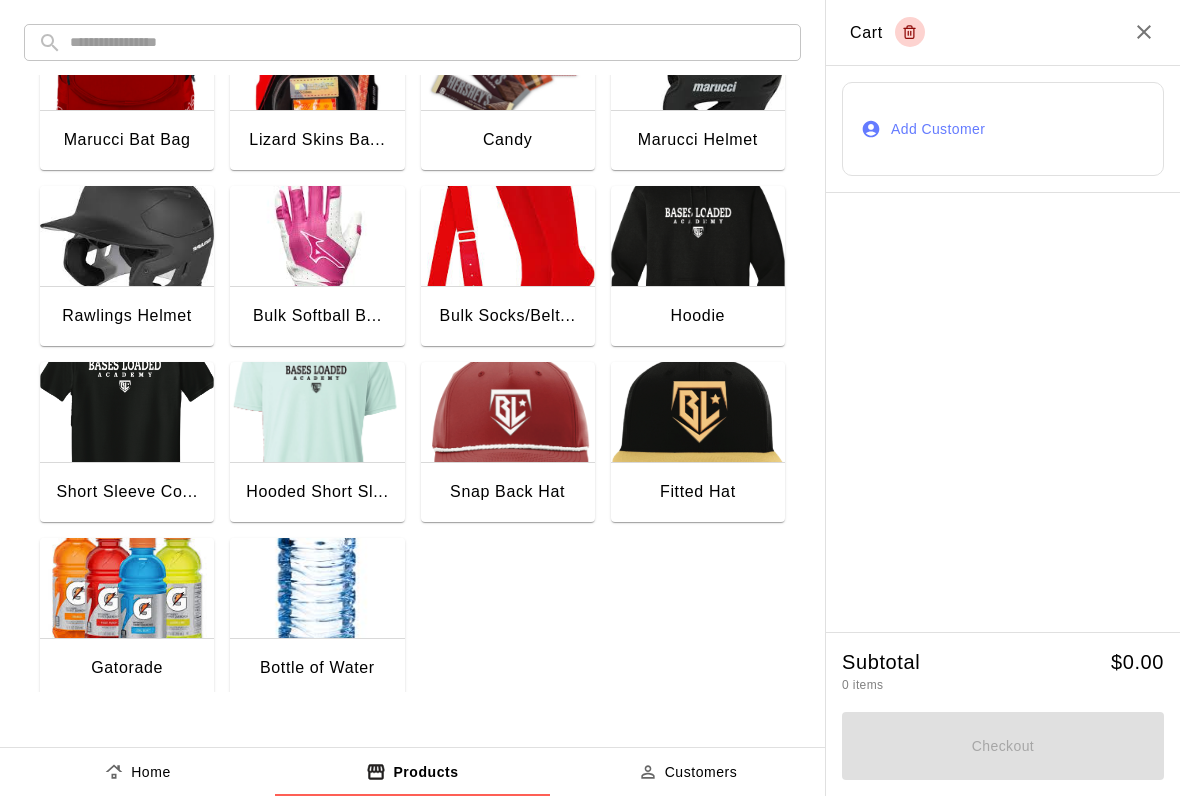 click at bounding box center (127, 588) 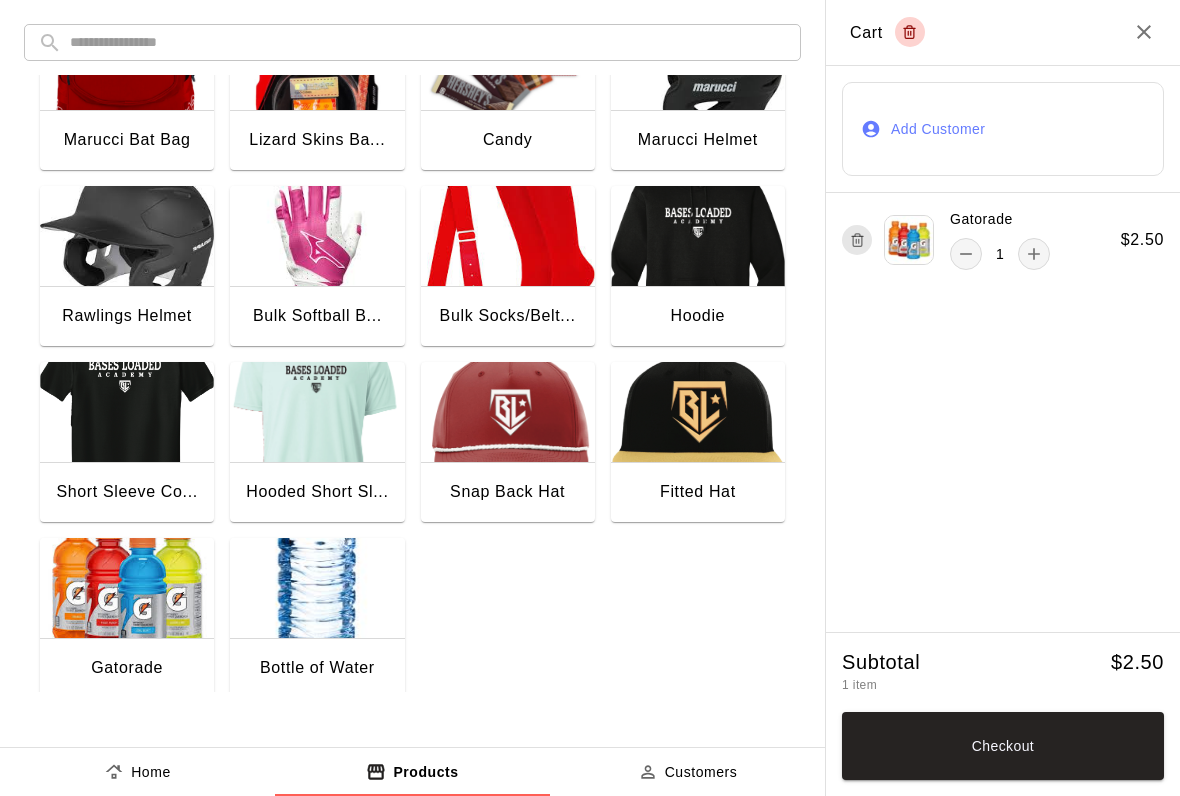 click on "Checkout" at bounding box center (1003, 746) 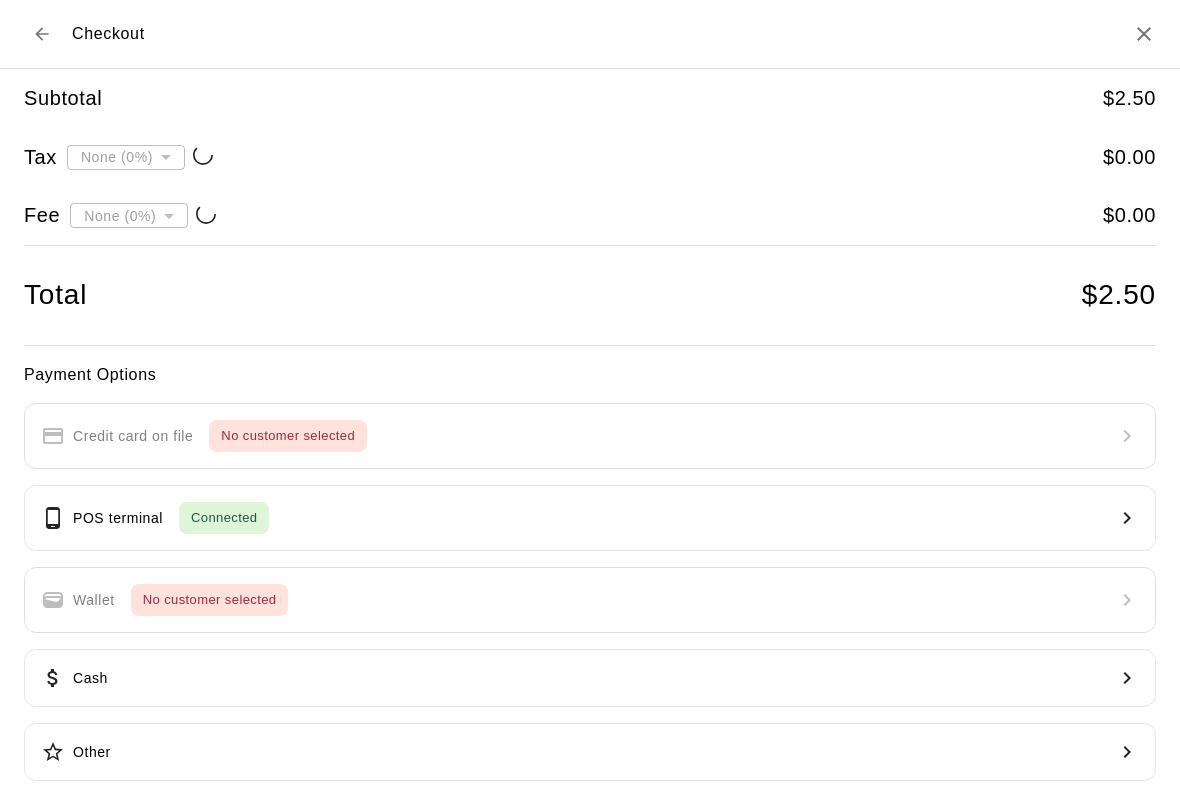type on "**********" 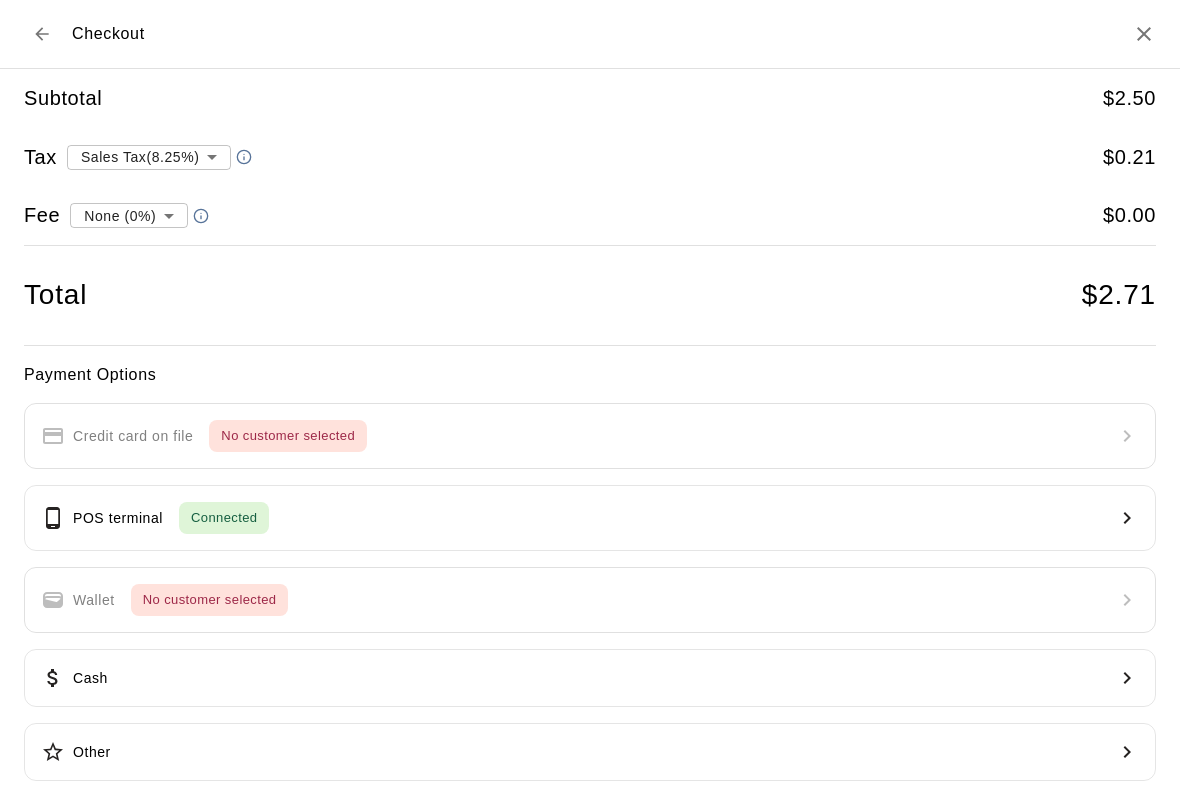 click on "POS terminal Connected" at bounding box center (590, 518) 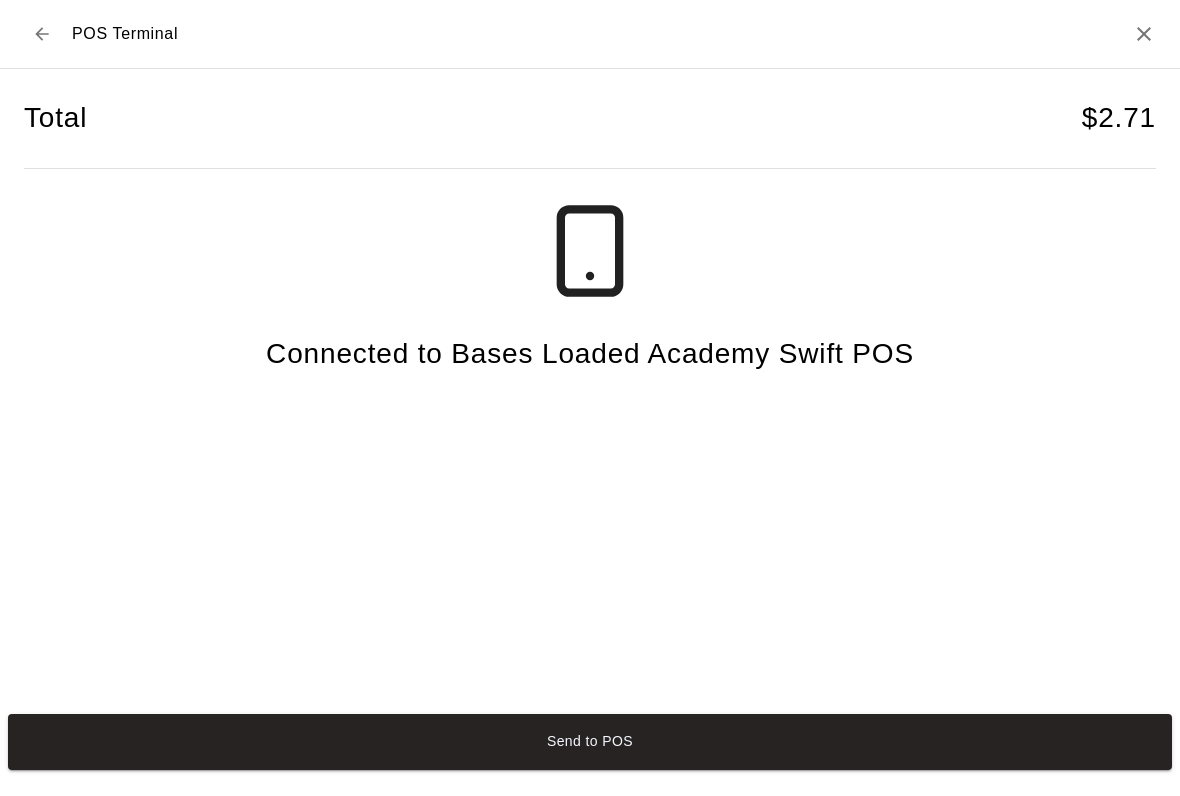 click on "Send to POS" at bounding box center [590, 742] 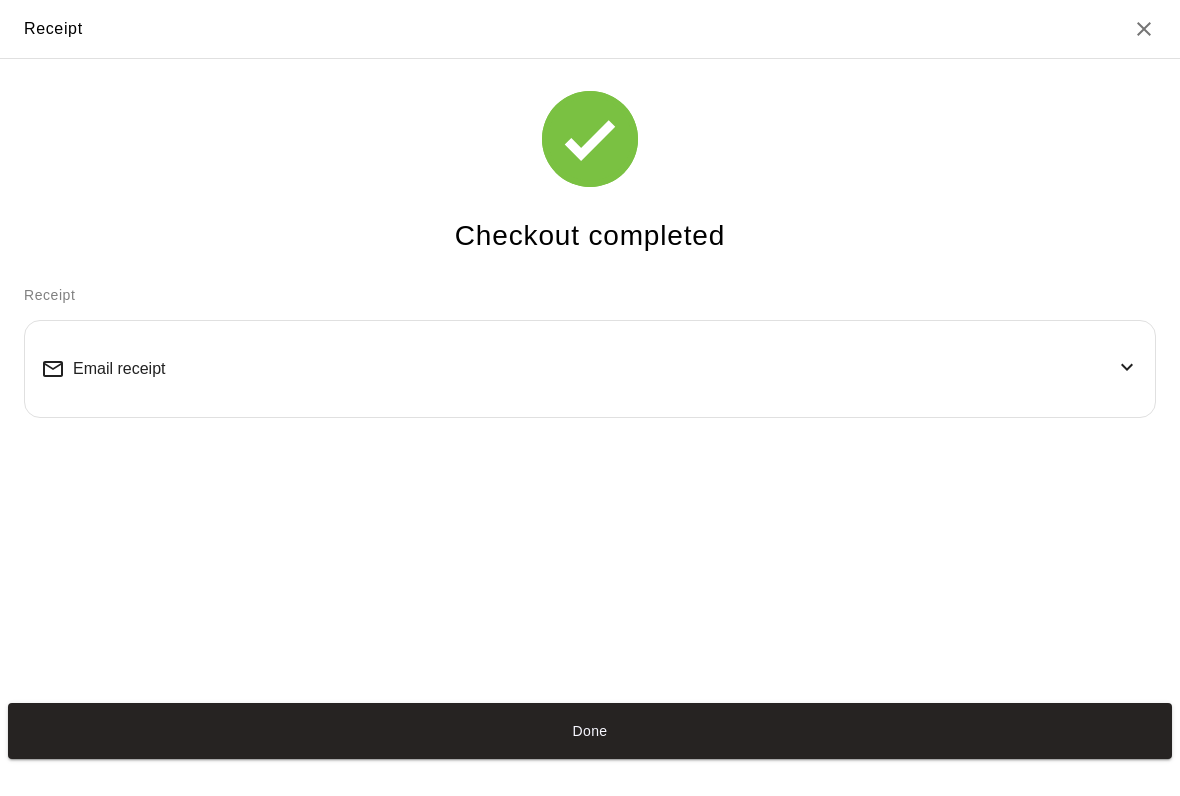 click on "Done" at bounding box center [590, 731] 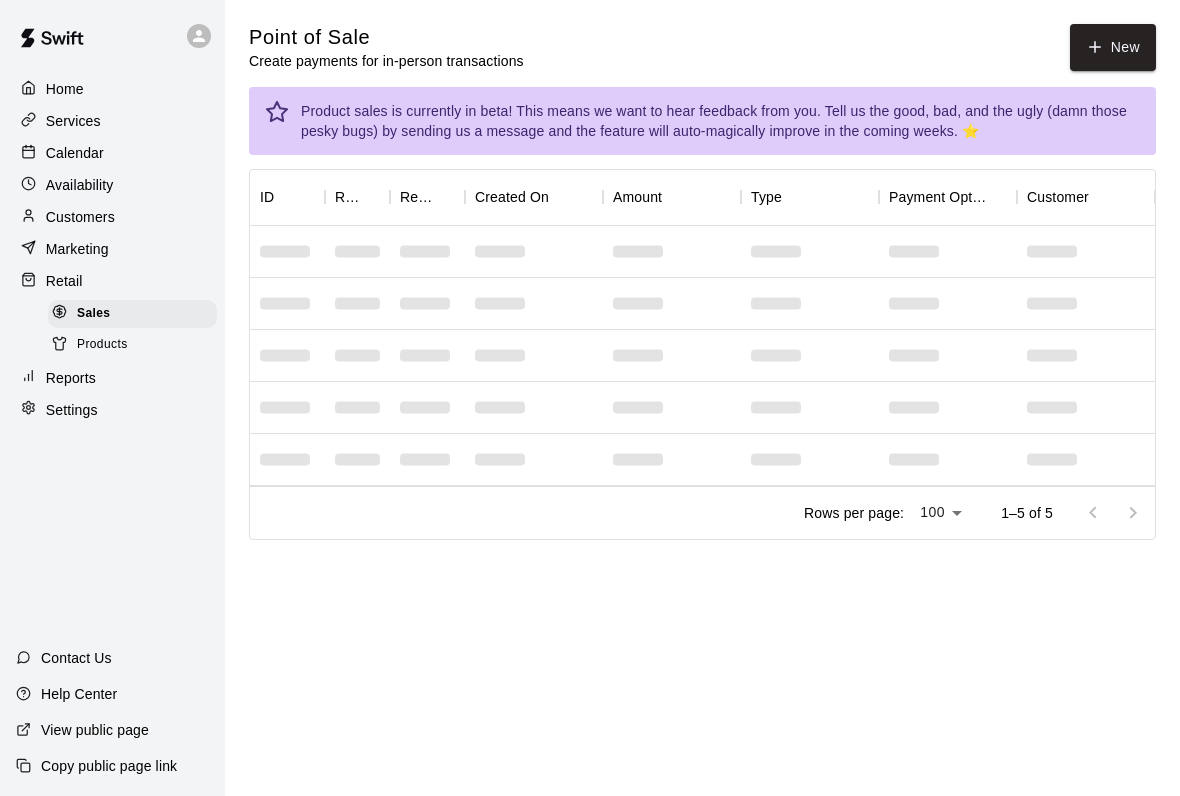 click on "New" at bounding box center (1113, 47) 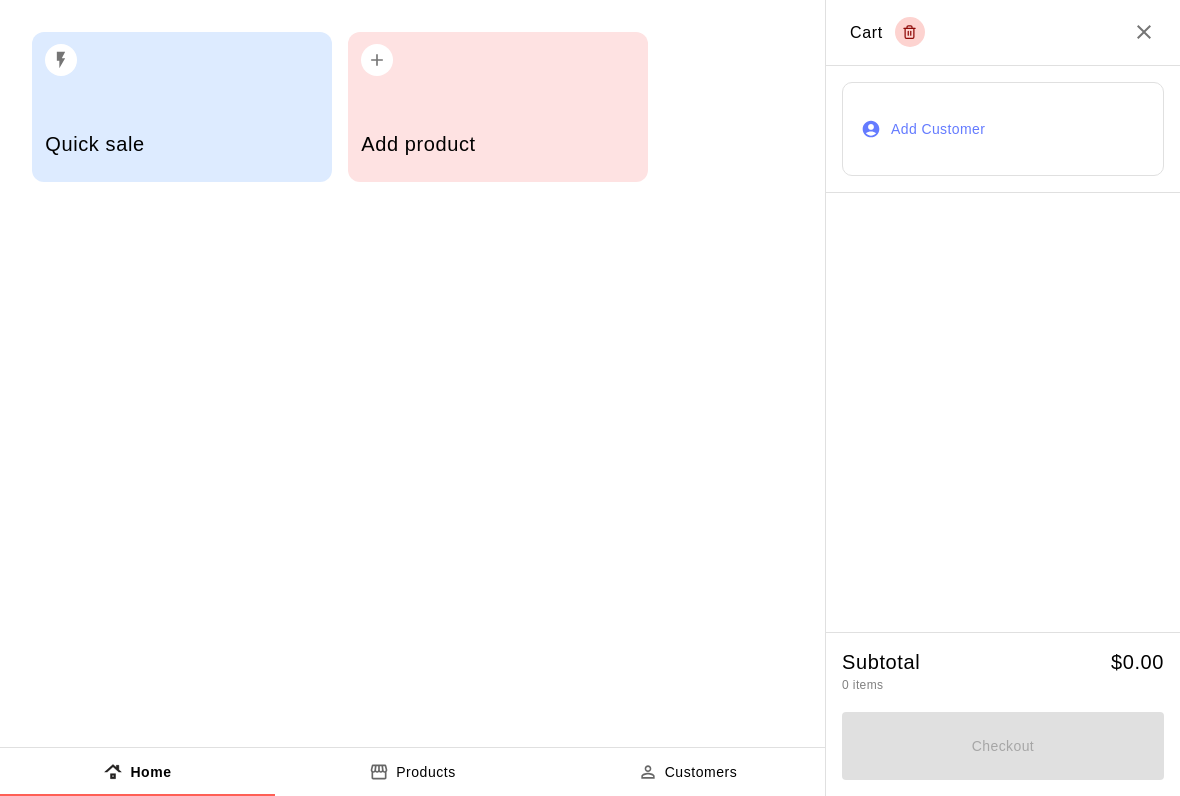 click on "Add product" at bounding box center (498, 107) 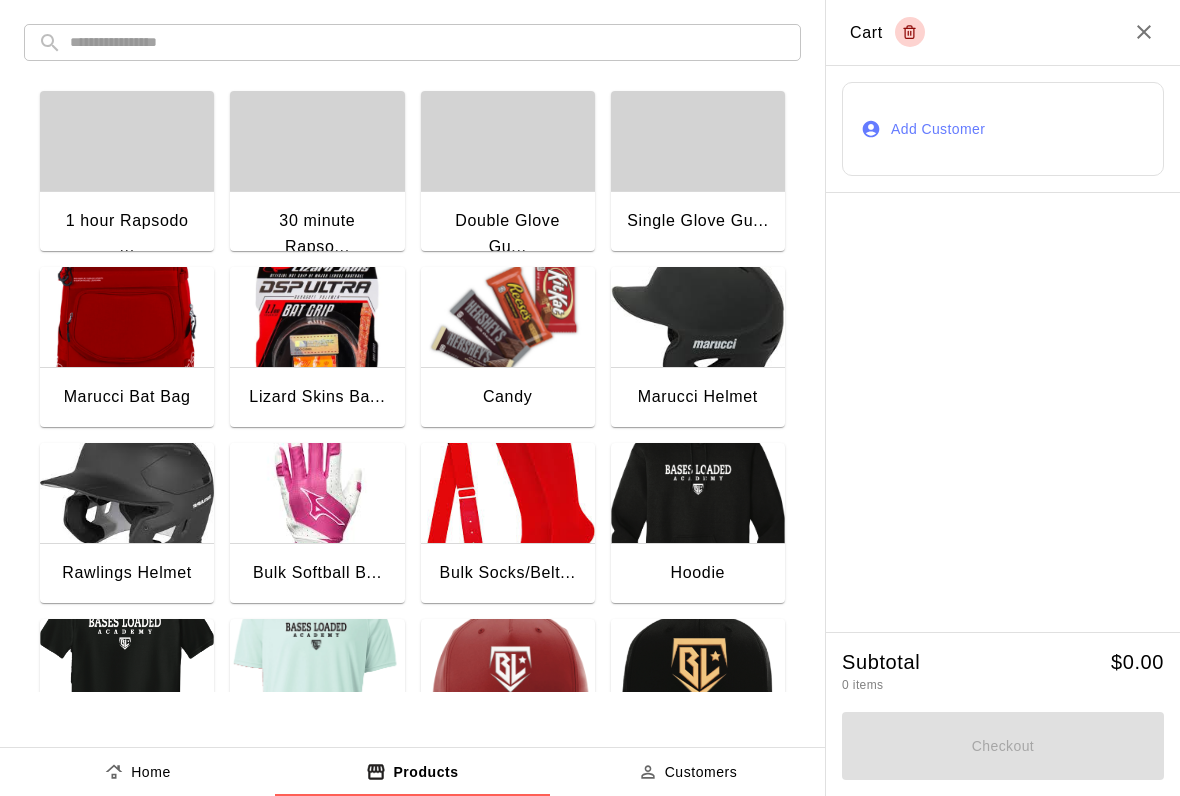 click at bounding box center (508, 317) 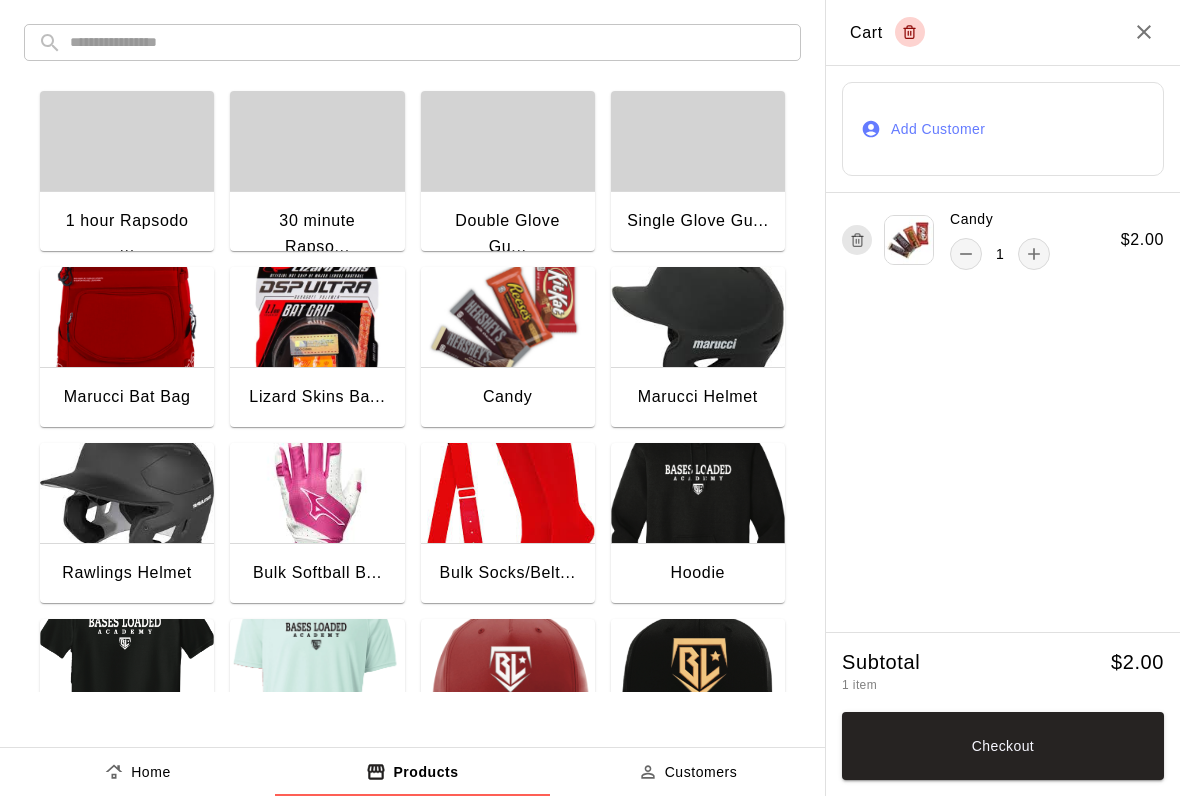 click at bounding box center (508, 317) 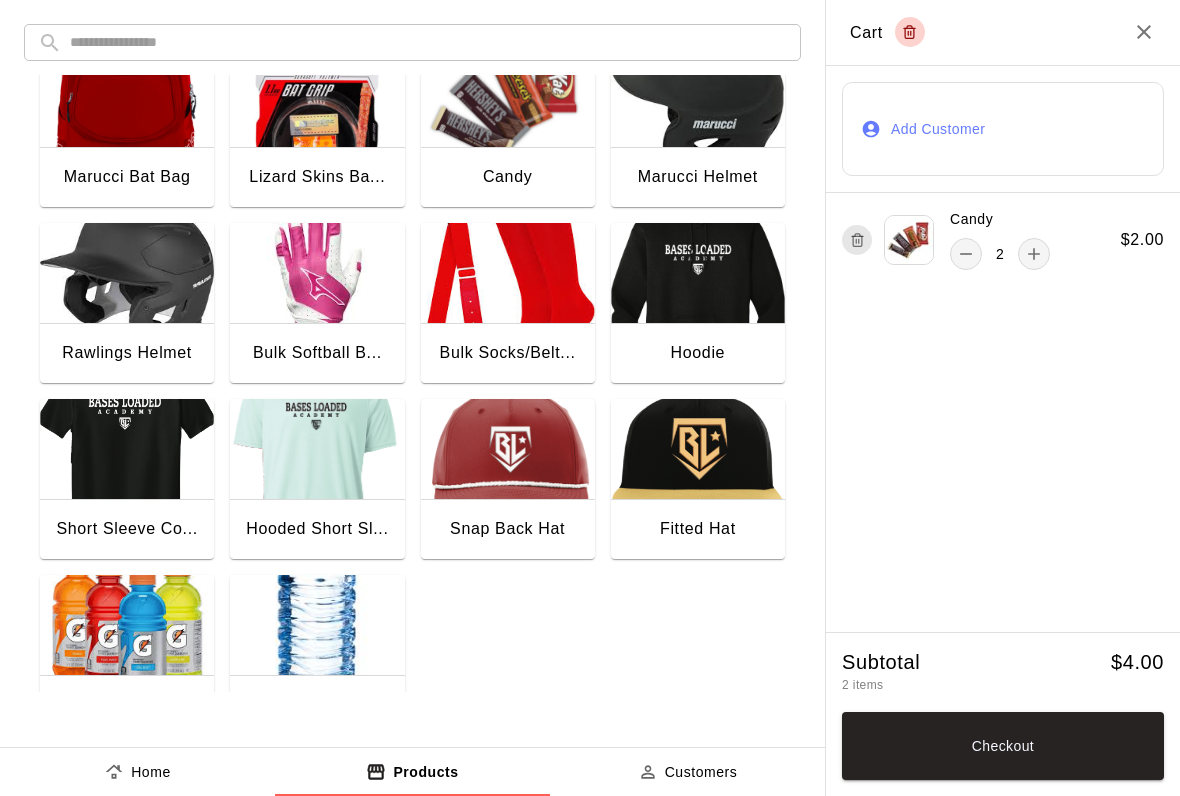 scroll, scrollTop: 227, scrollLeft: 0, axis: vertical 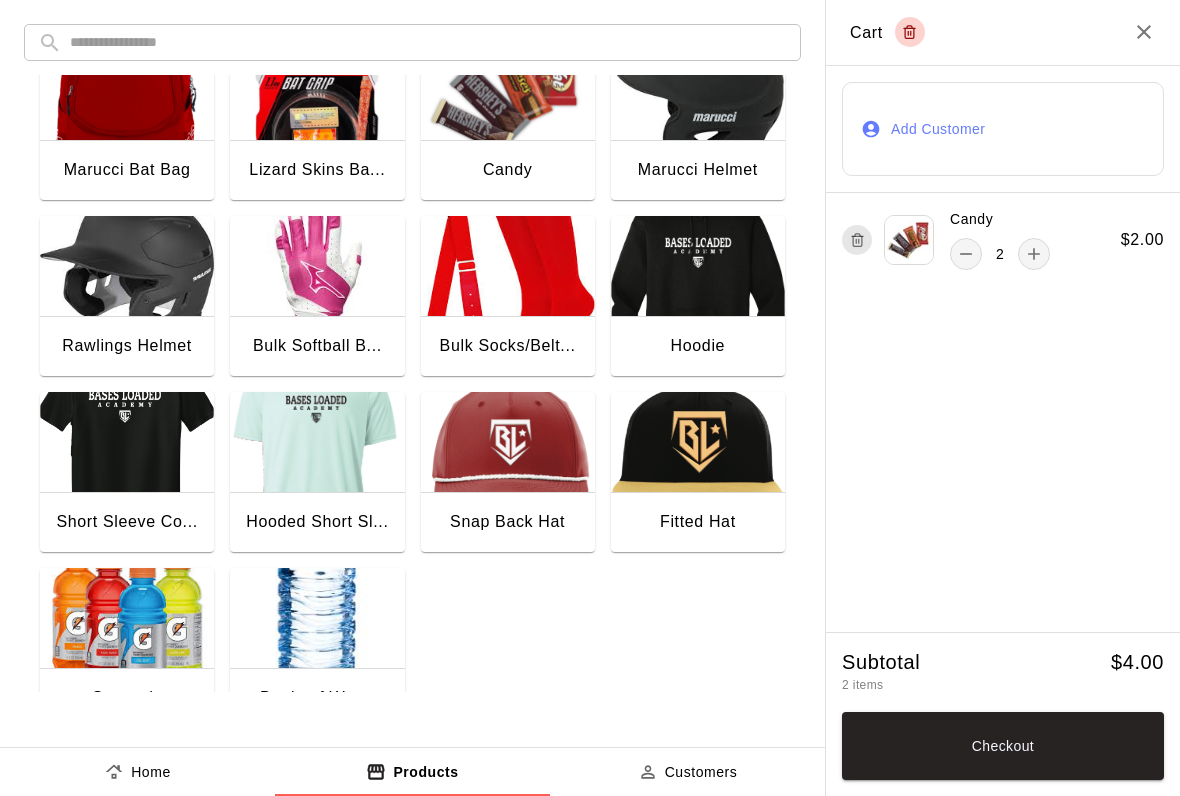 click at bounding box center (127, 618) 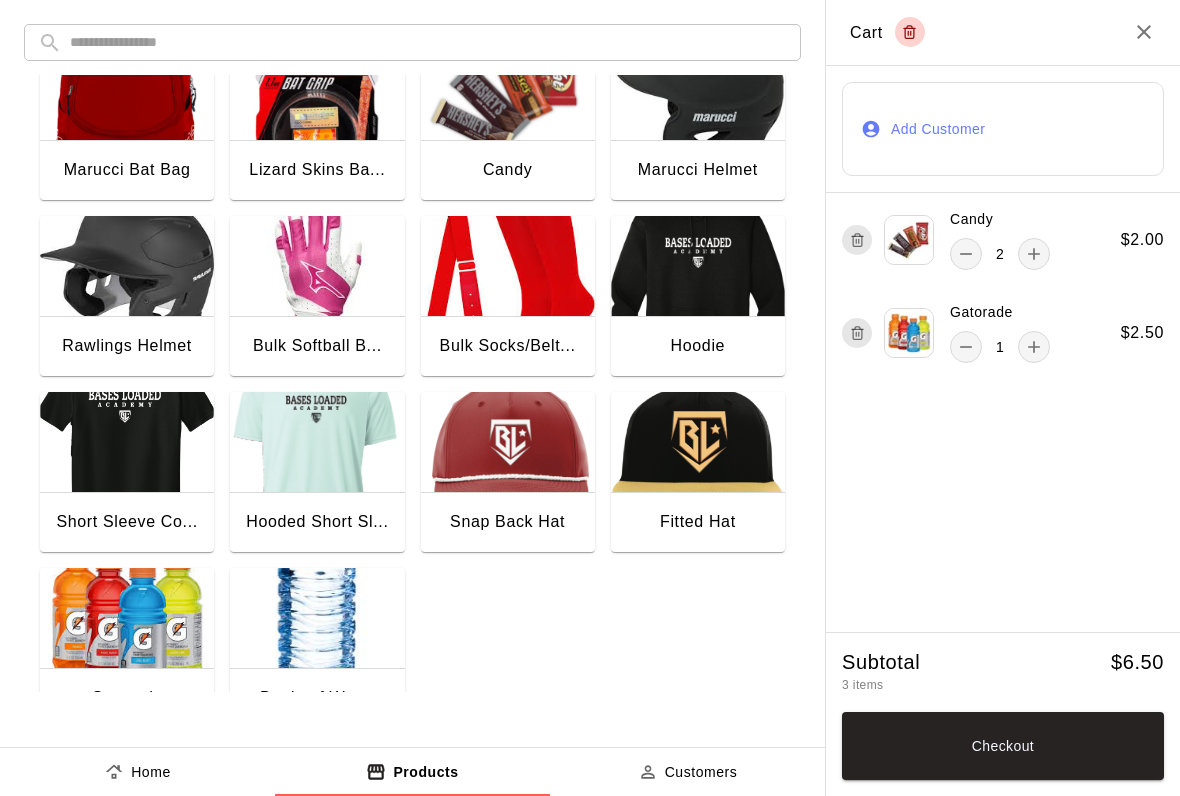 click on "Checkout" at bounding box center (1003, 746) 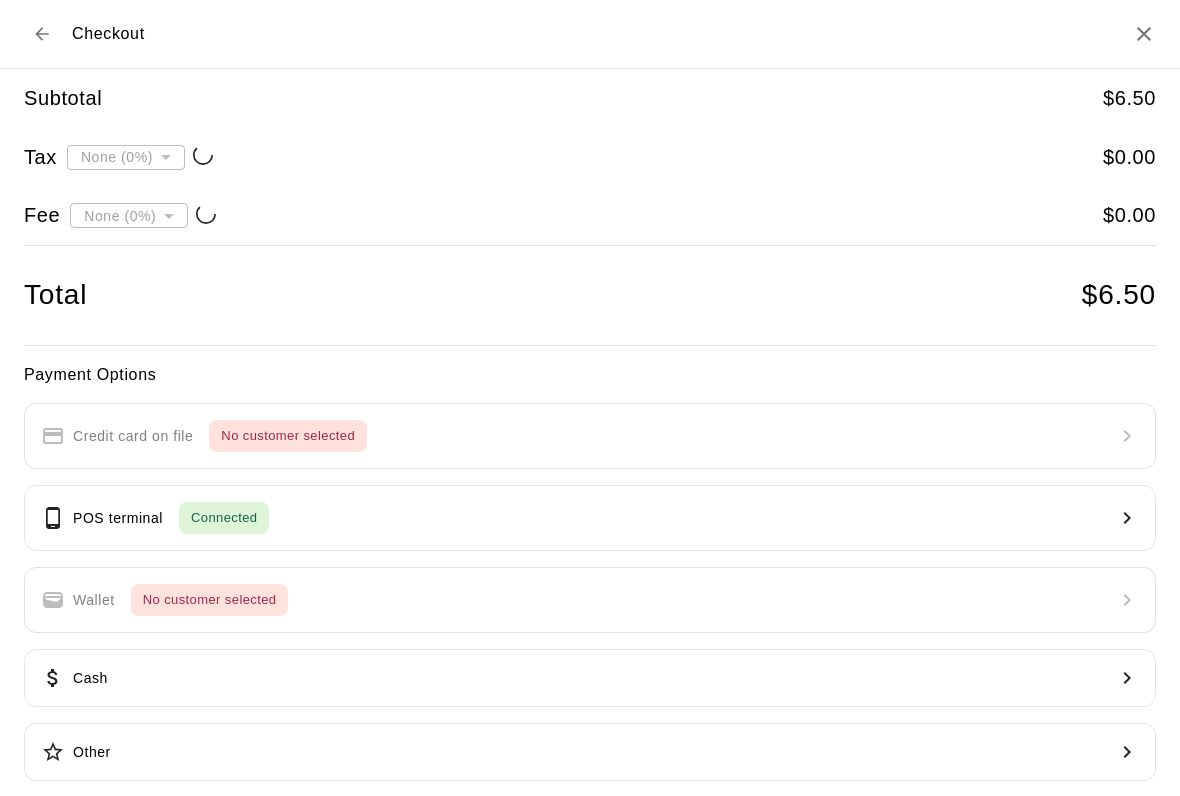 type on "**********" 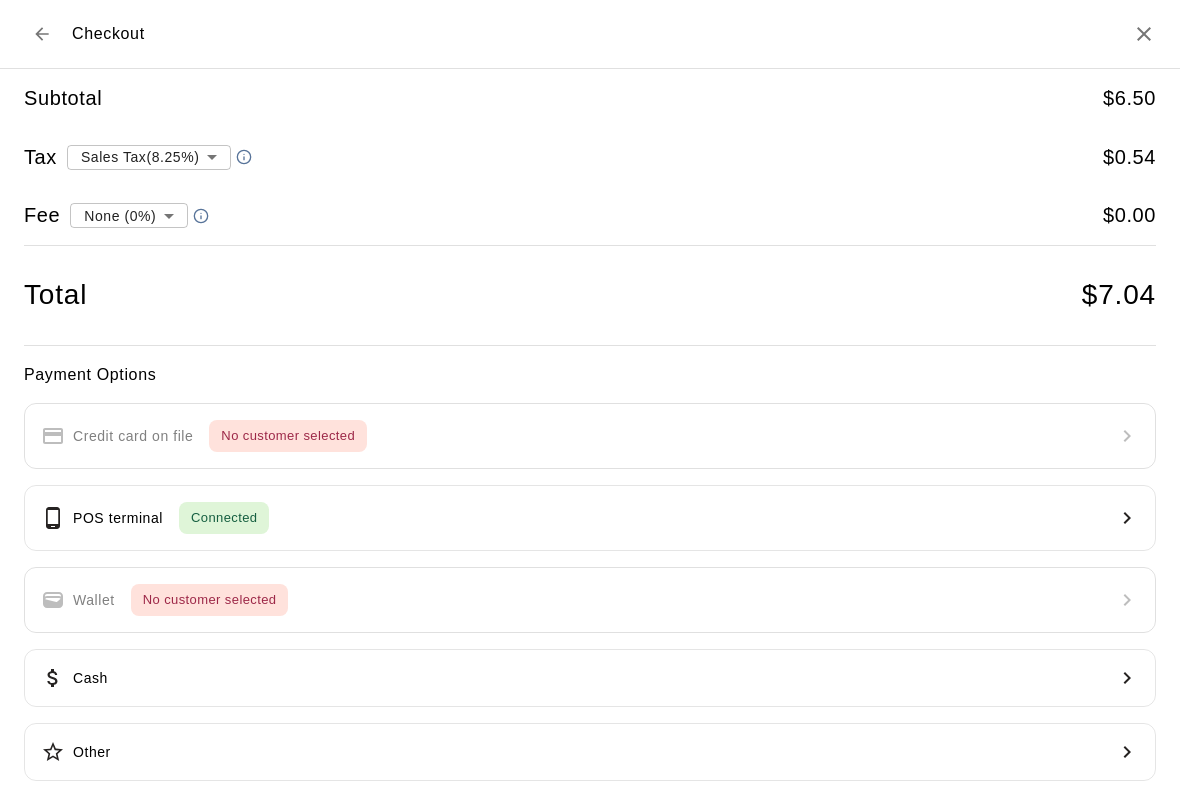 click on "Cash" at bounding box center [590, 678] 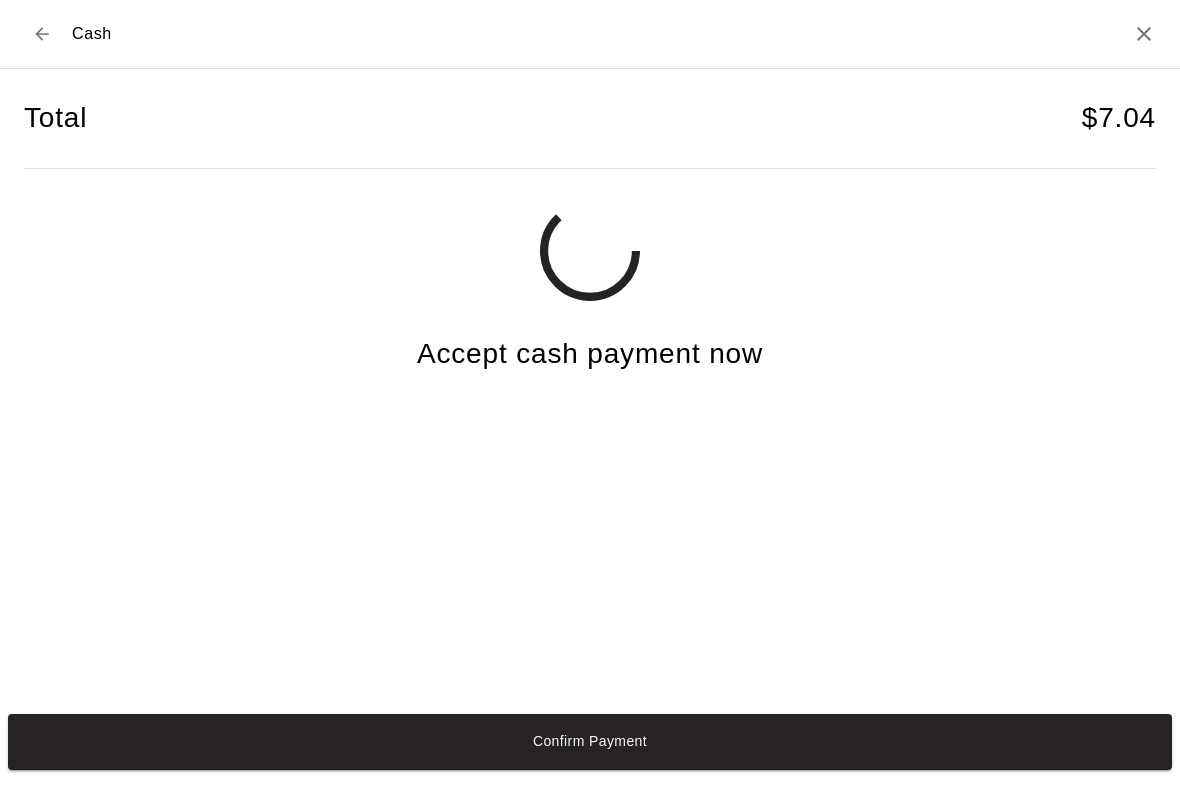 click on "Confirm Payment" at bounding box center (590, 742) 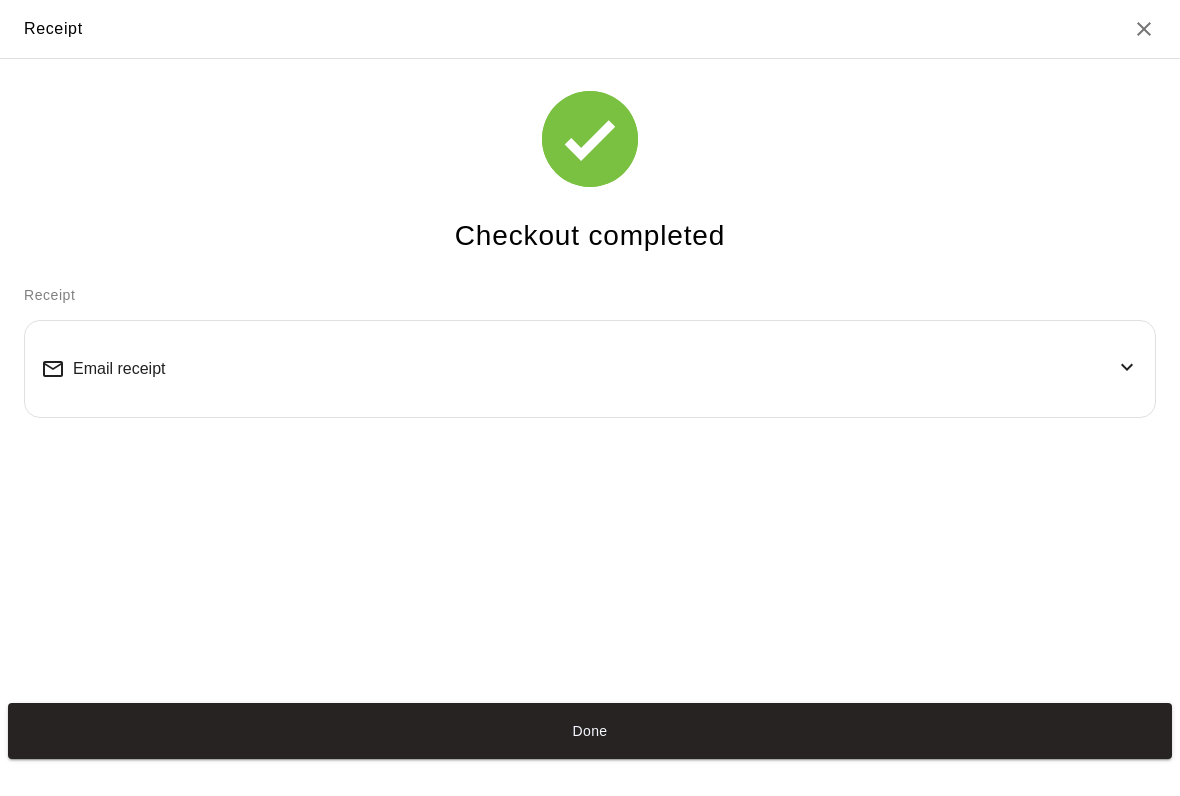 click on "Done" at bounding box center [590, 731] 